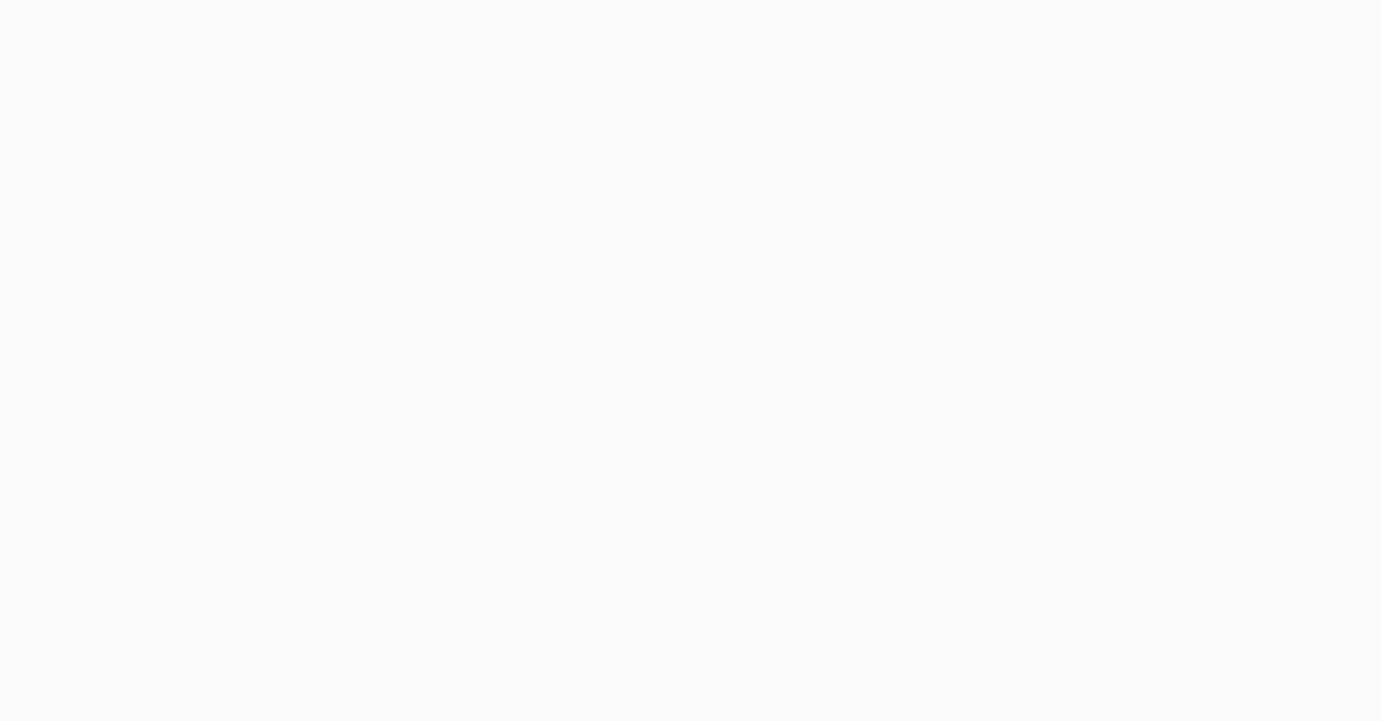scroll, scrollTop: 0, scrollLeft: 0, axis: both 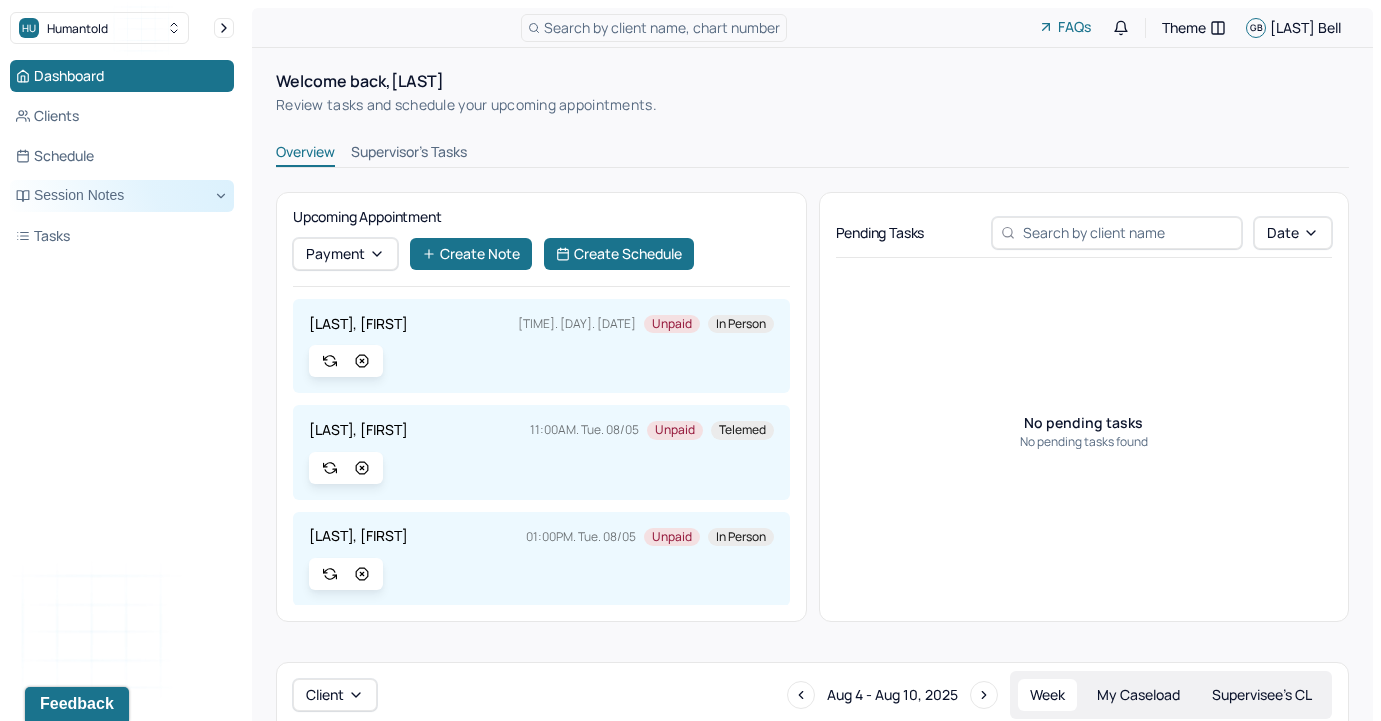 click on "Session Notes" at bounding box center (122, 196) 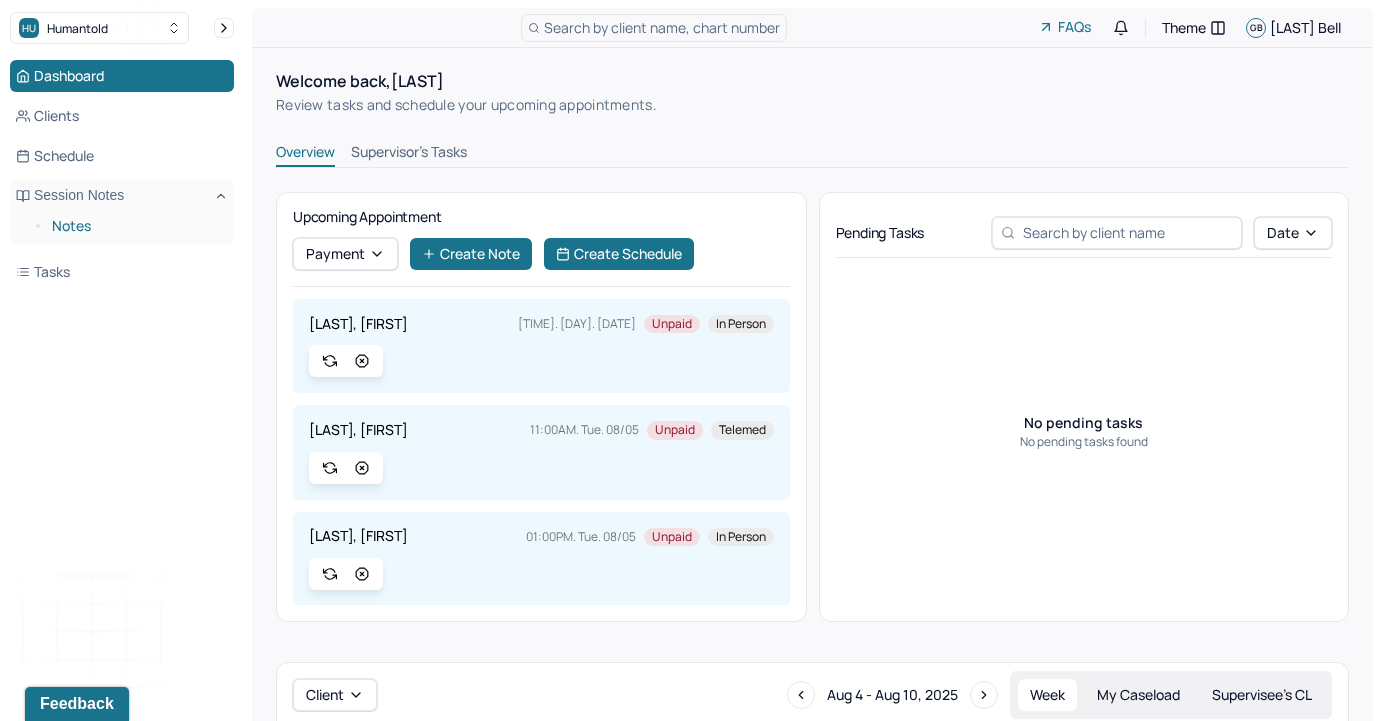click on "Notes" at bounding box center [135, 226] 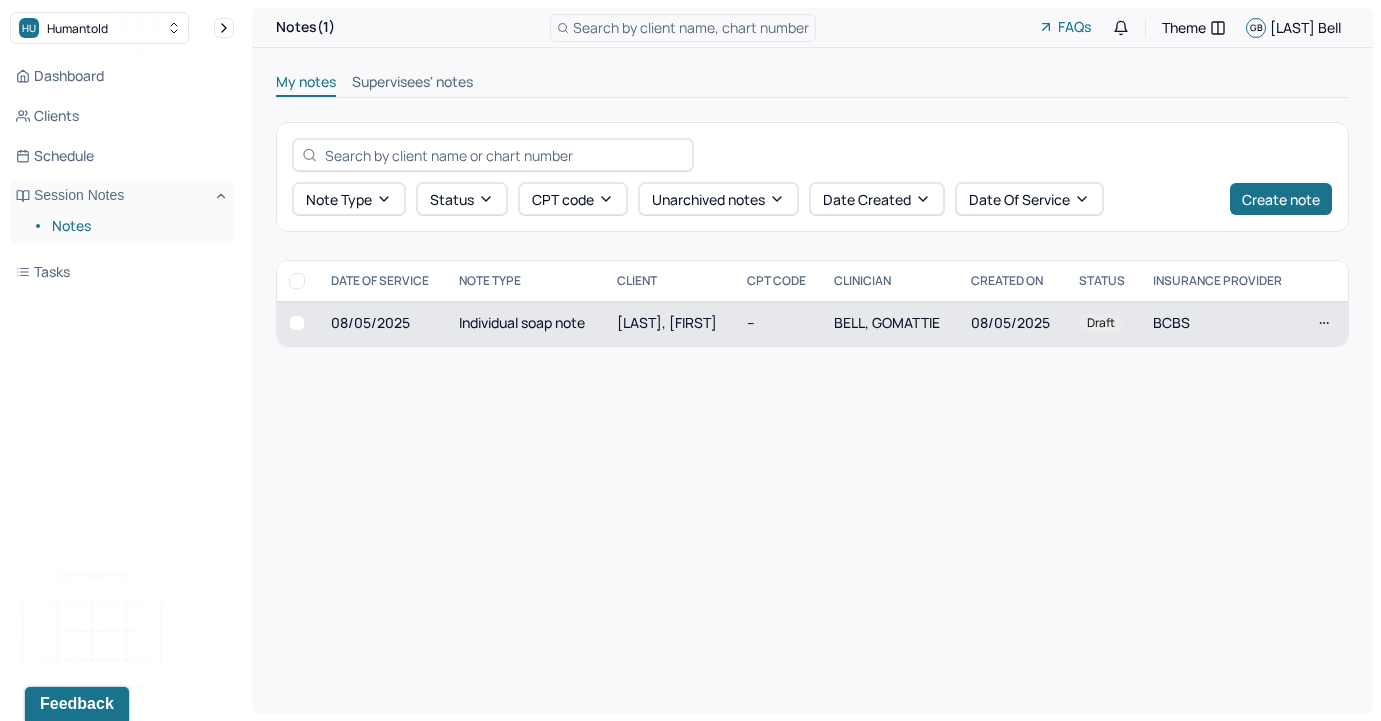 click on "[LAST], [FIRST]" at bounding box center [670, 323] 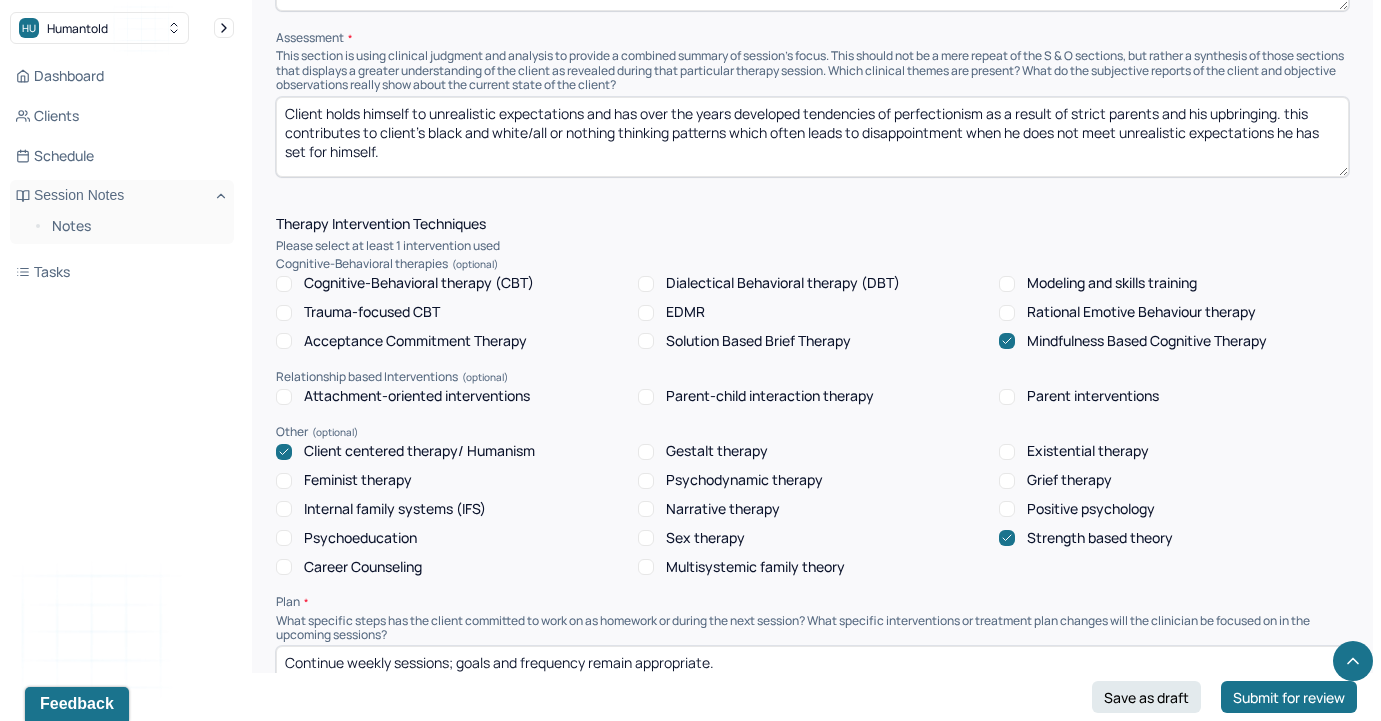 scroll, scrollTop: 1329, scrollLeft: 0, axis: vertical 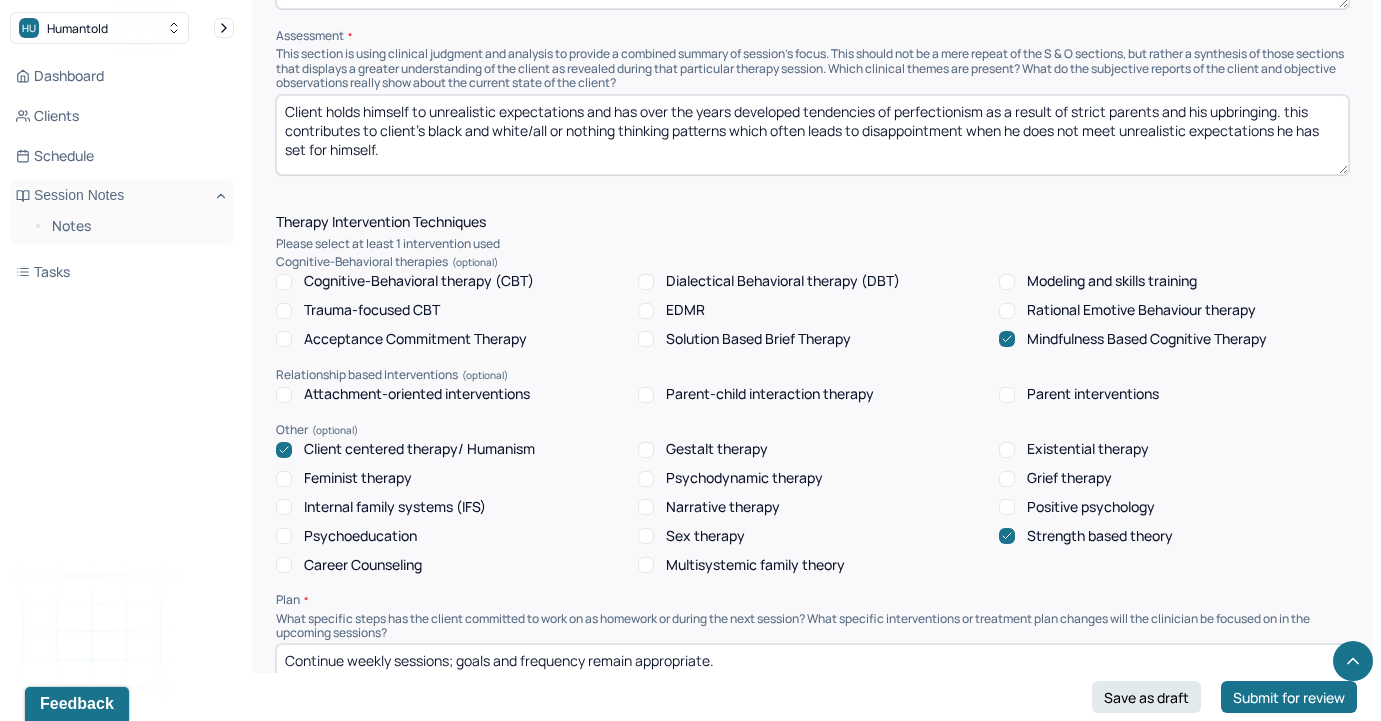 click 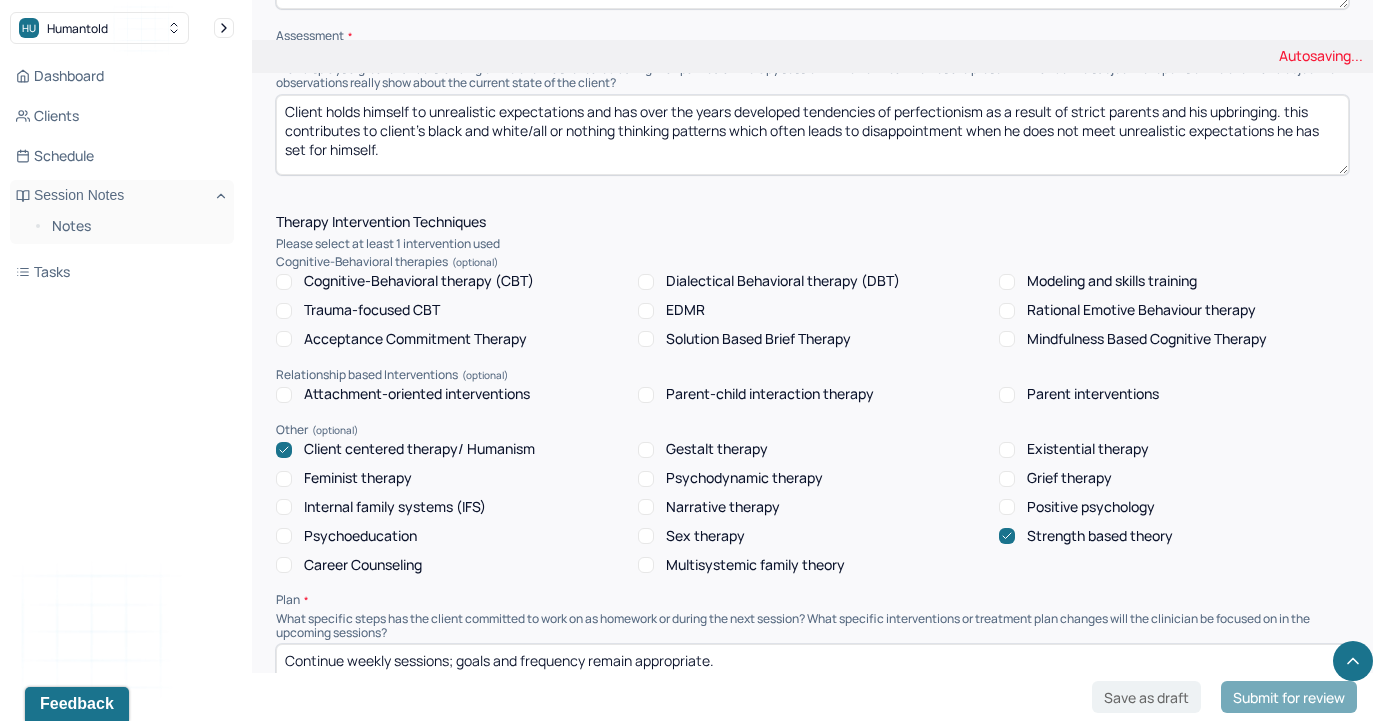click on "Dialectical Behavioral therapy (DBT)" at bounding box center (646, 282) 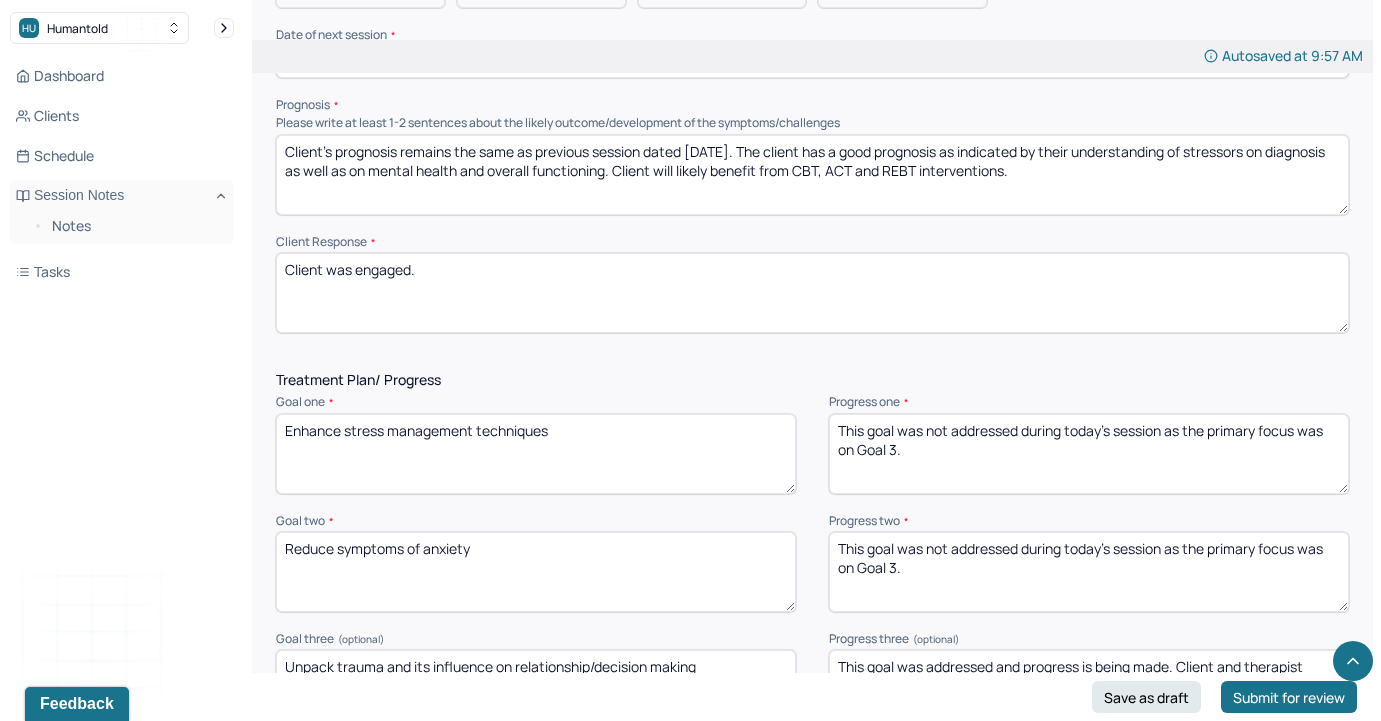 scroll, scrollTop: 2120, scrollLeft: 0, axis: vertical 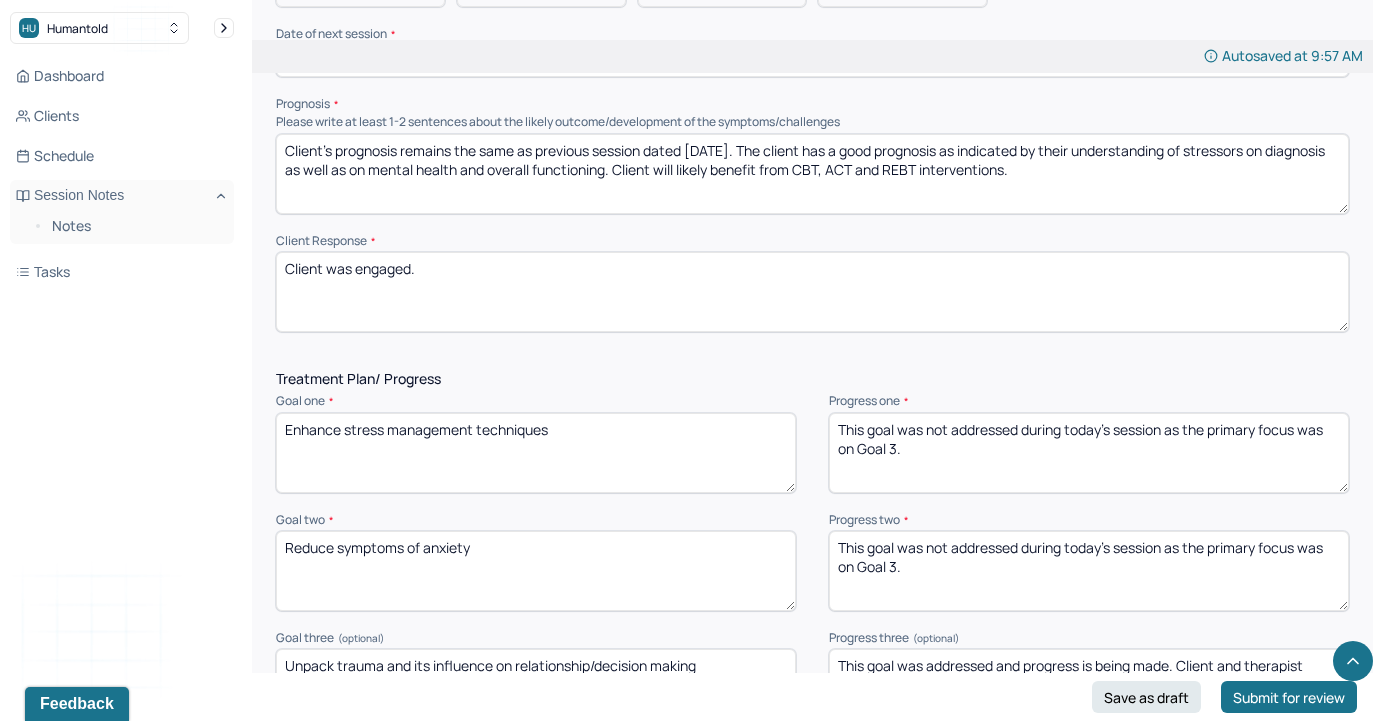 click on "Client was engaged." at bounding box center [812, 292] 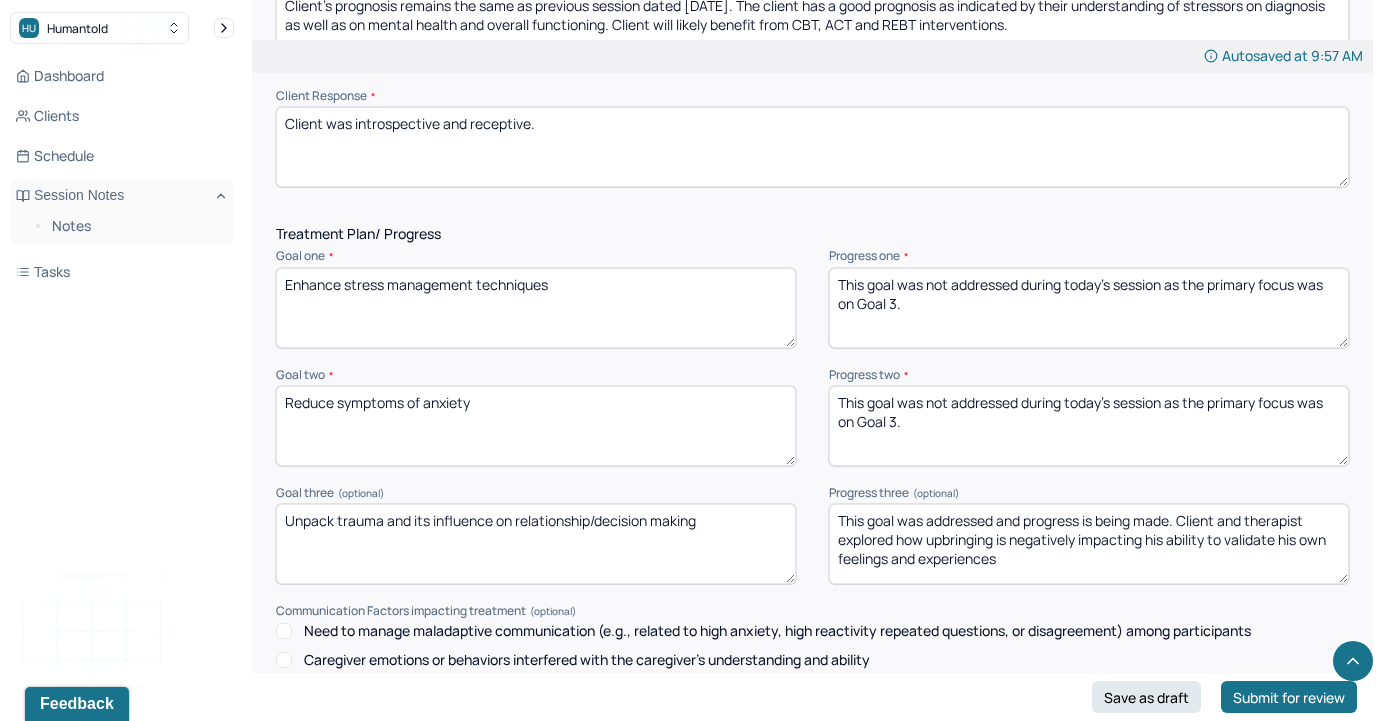 scroll, scrollTop: 2267, scrollLeft: 0, axis: vertical 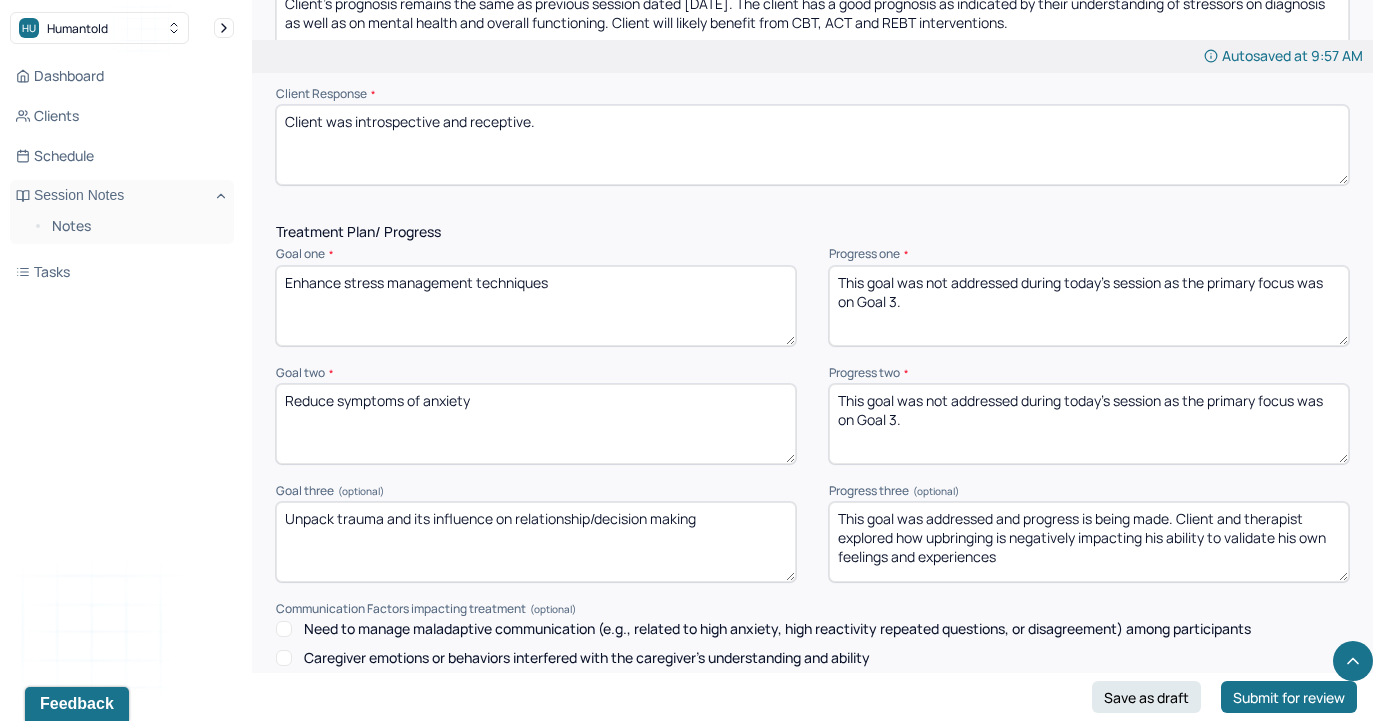 type on "Client was introspective and receptive." 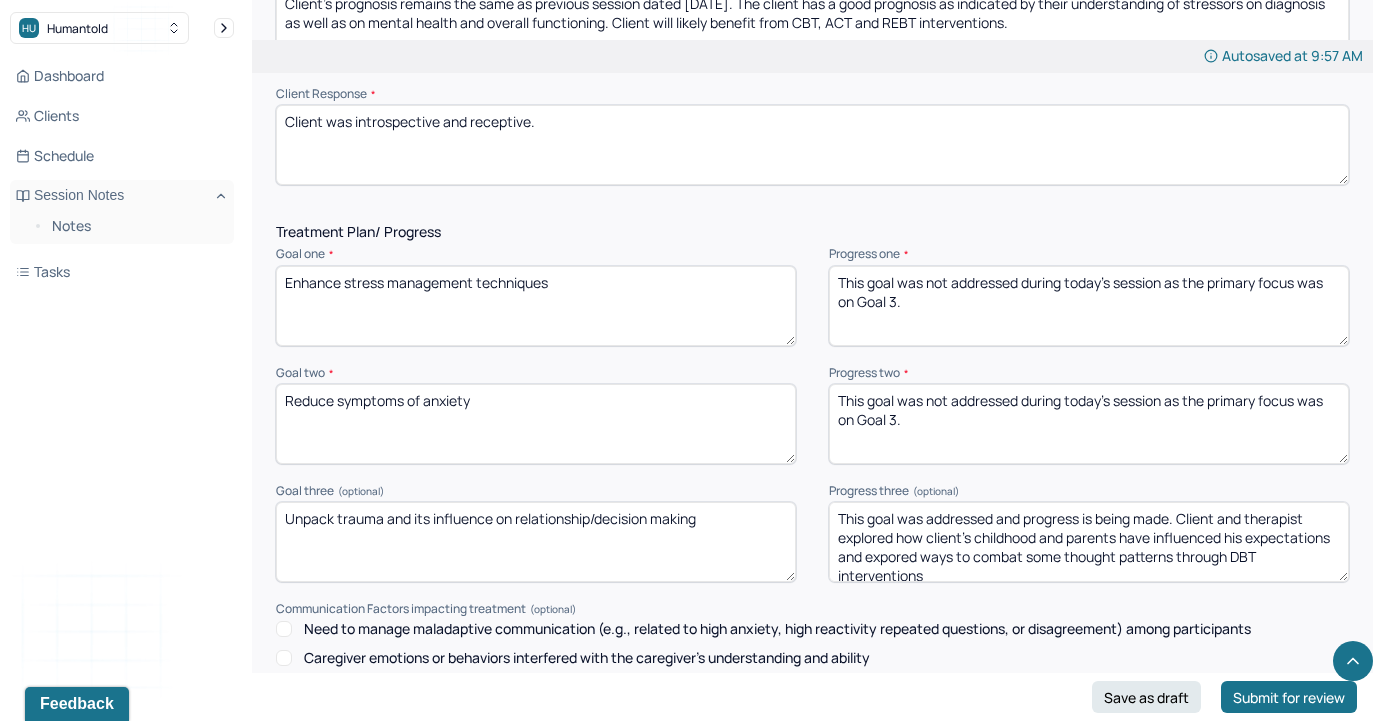 scroll, scrollTop: 3, scrollLeft: 0, axis: vertical 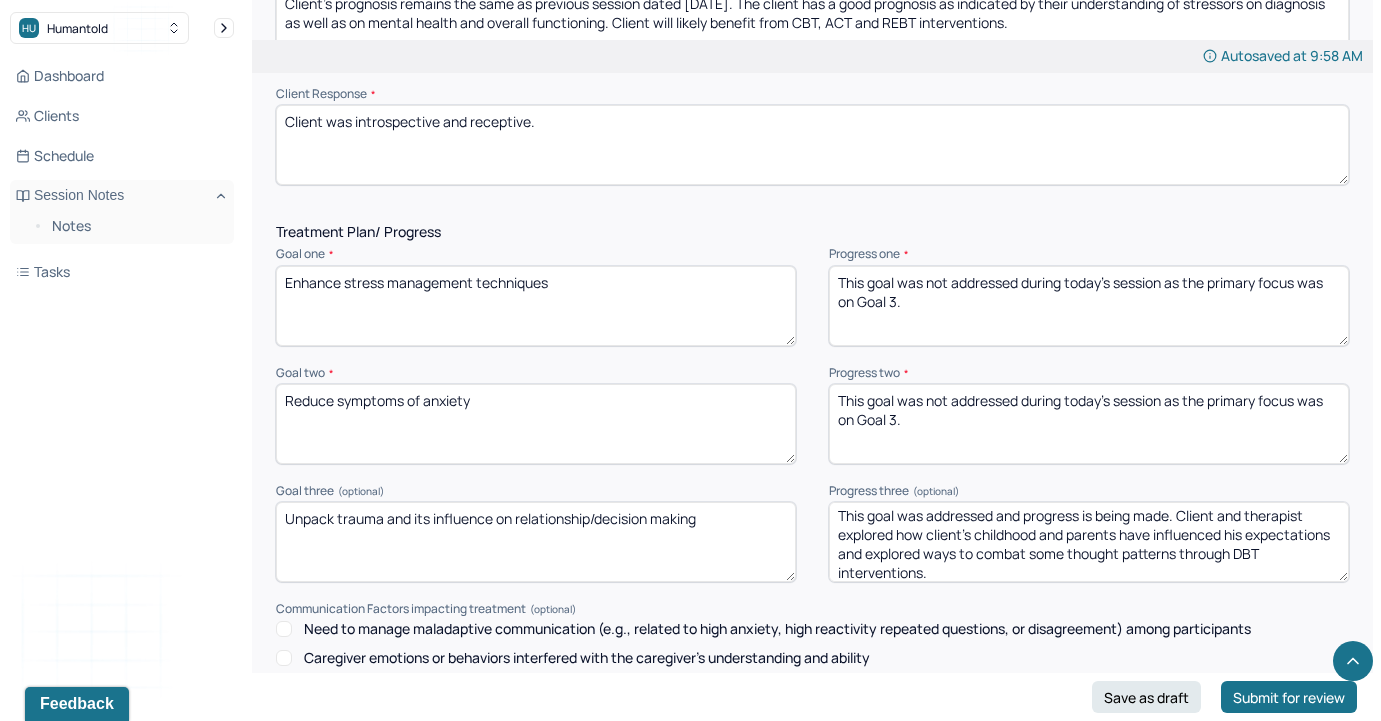 type on "This goal was addressed and progress is being made. Client and therapist explored how client's childhood and parents have influenced his expectations and explored ways to combat some thought patterns through DBT interventions." 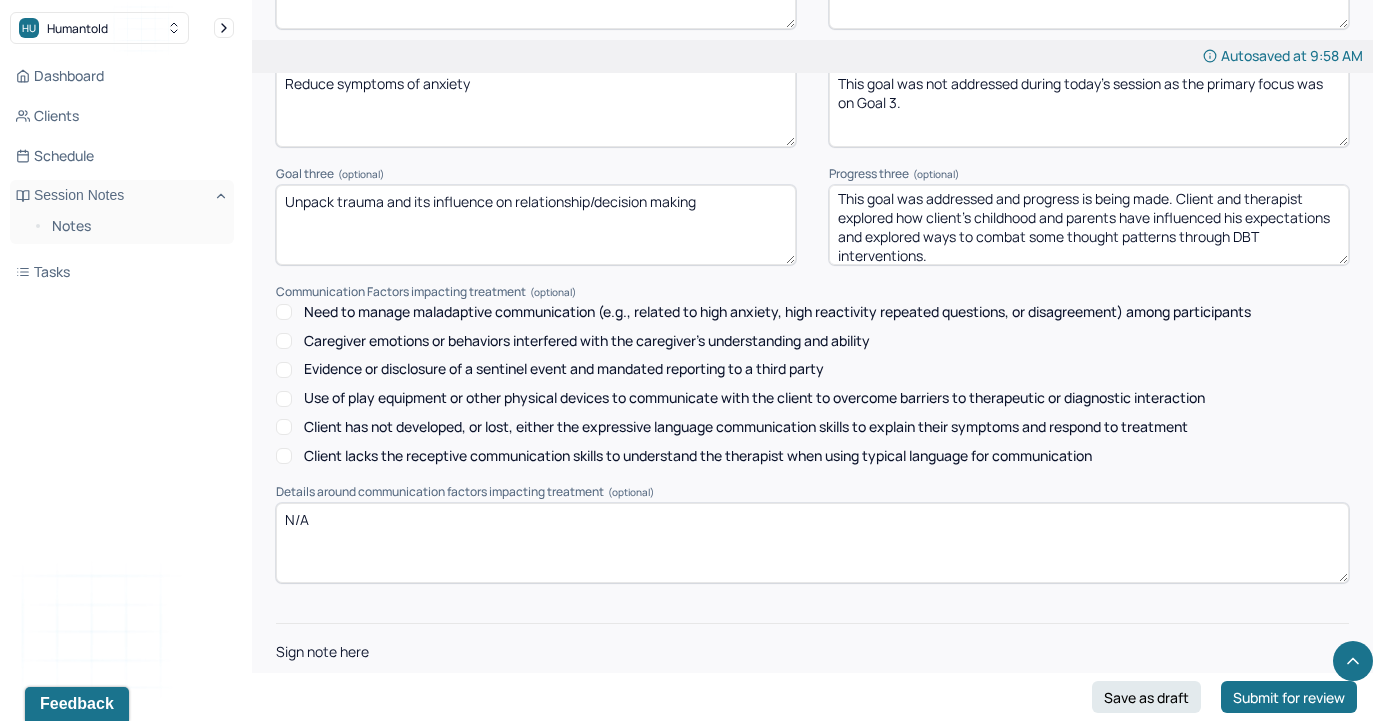 scroll, scrollTop: 2656, scrollLeft: 0, axis: vertical 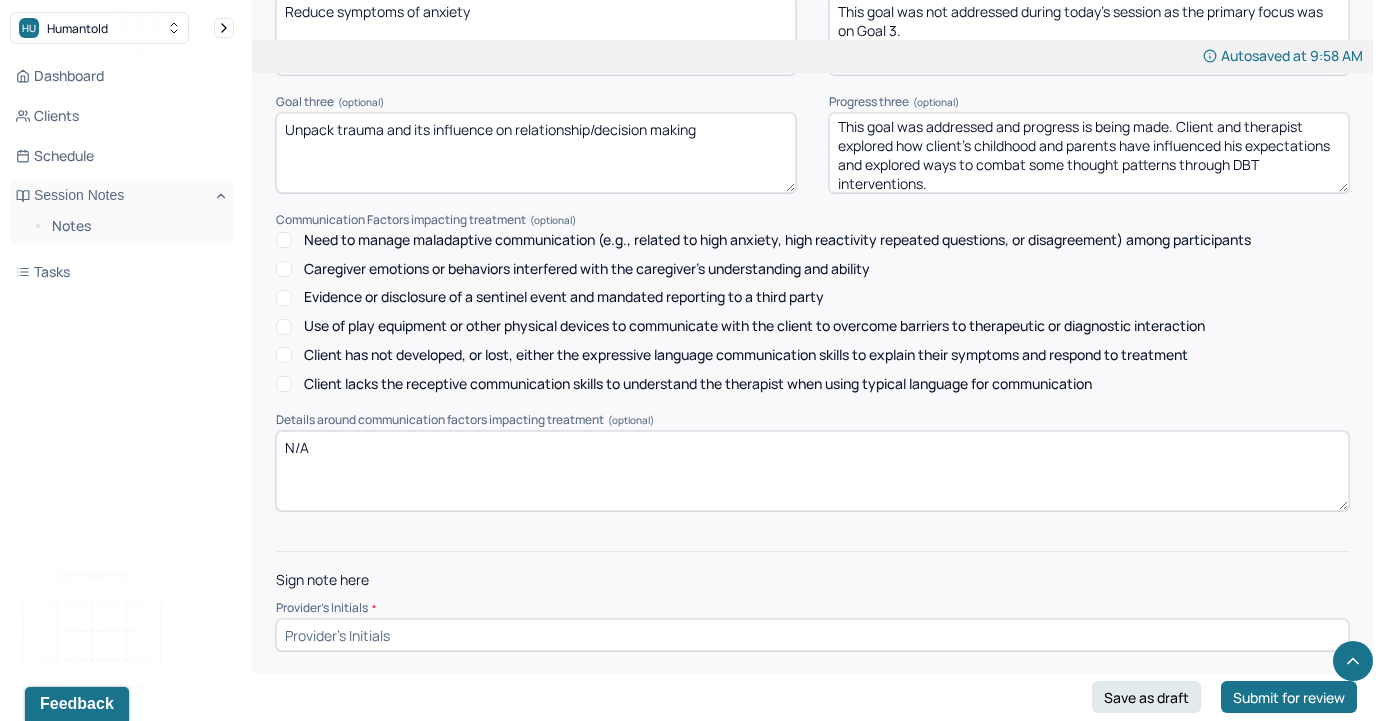 click at bounding box center (812, 635) 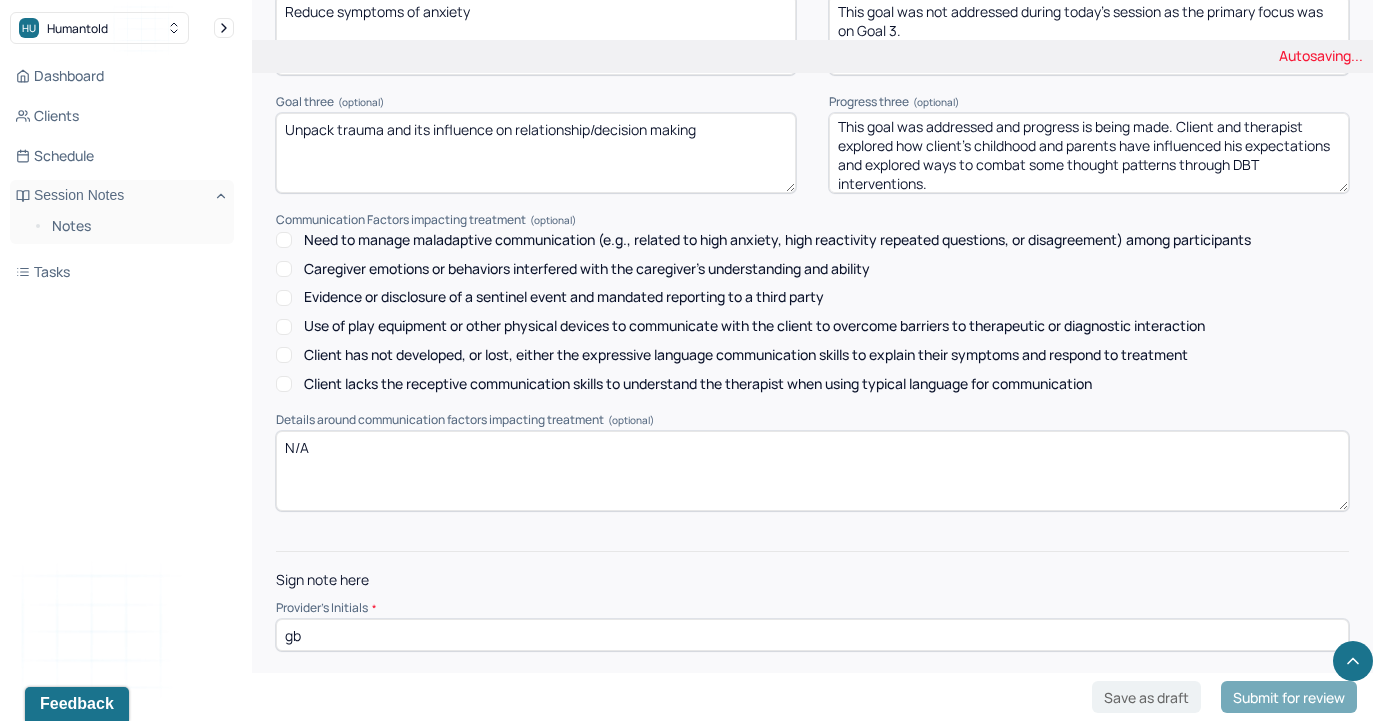 type on "gb" 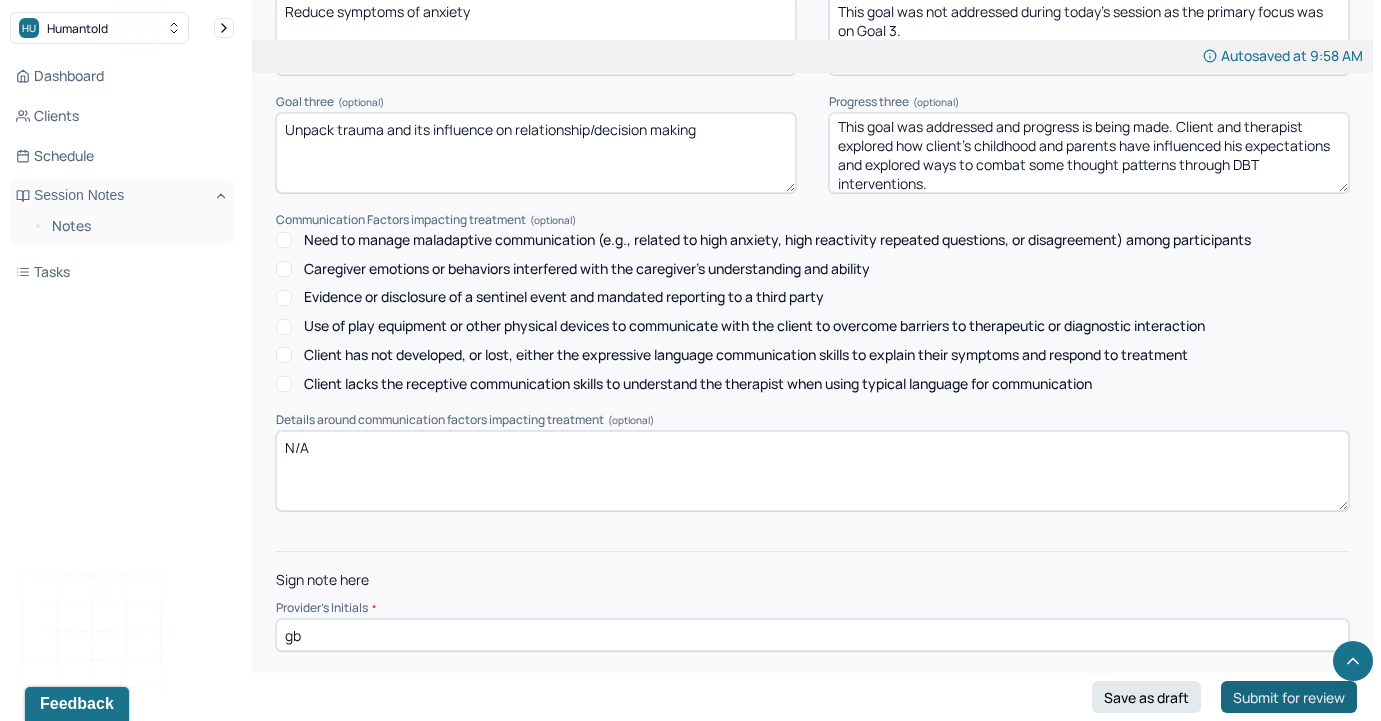 click on "Submit for review" at bounding box center [1289, 697] 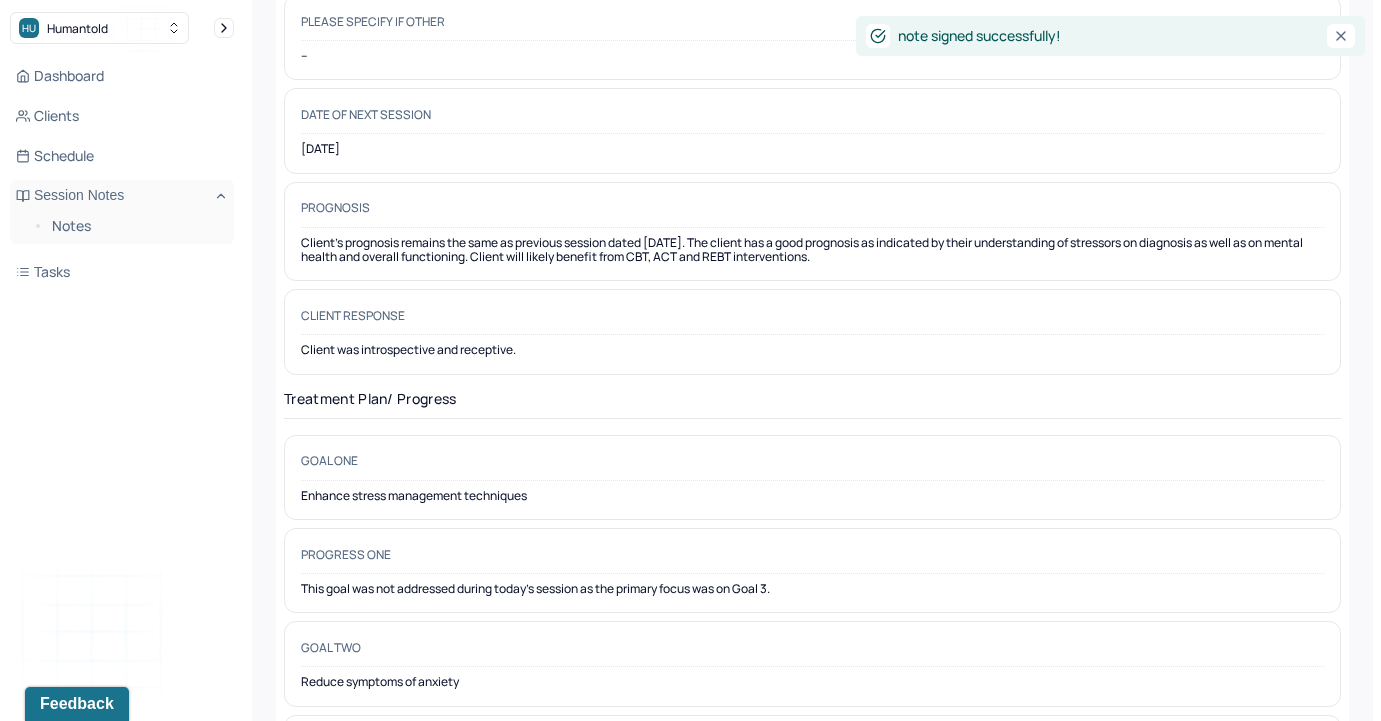 scroll, scrollTop: 0, scrollLeft: 0, axis: both 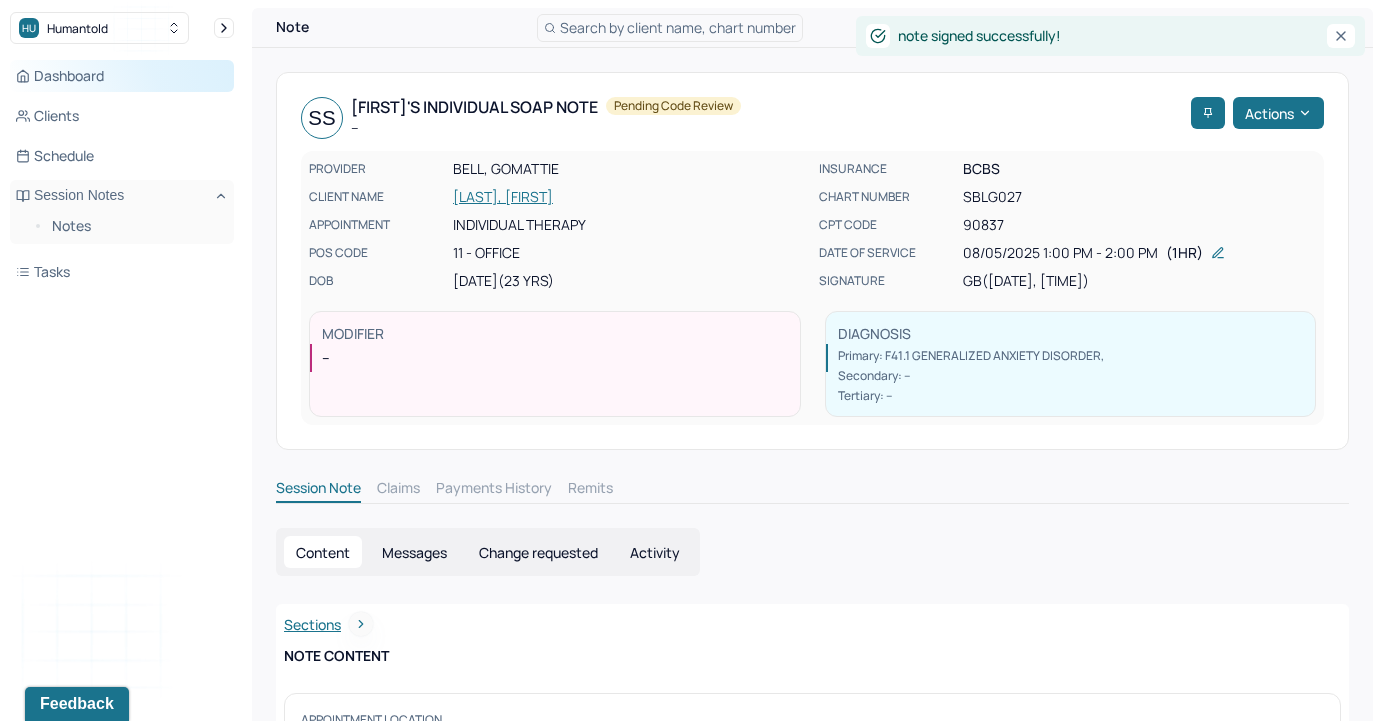 click on "Dashboard" at bounding box center [122, 76] 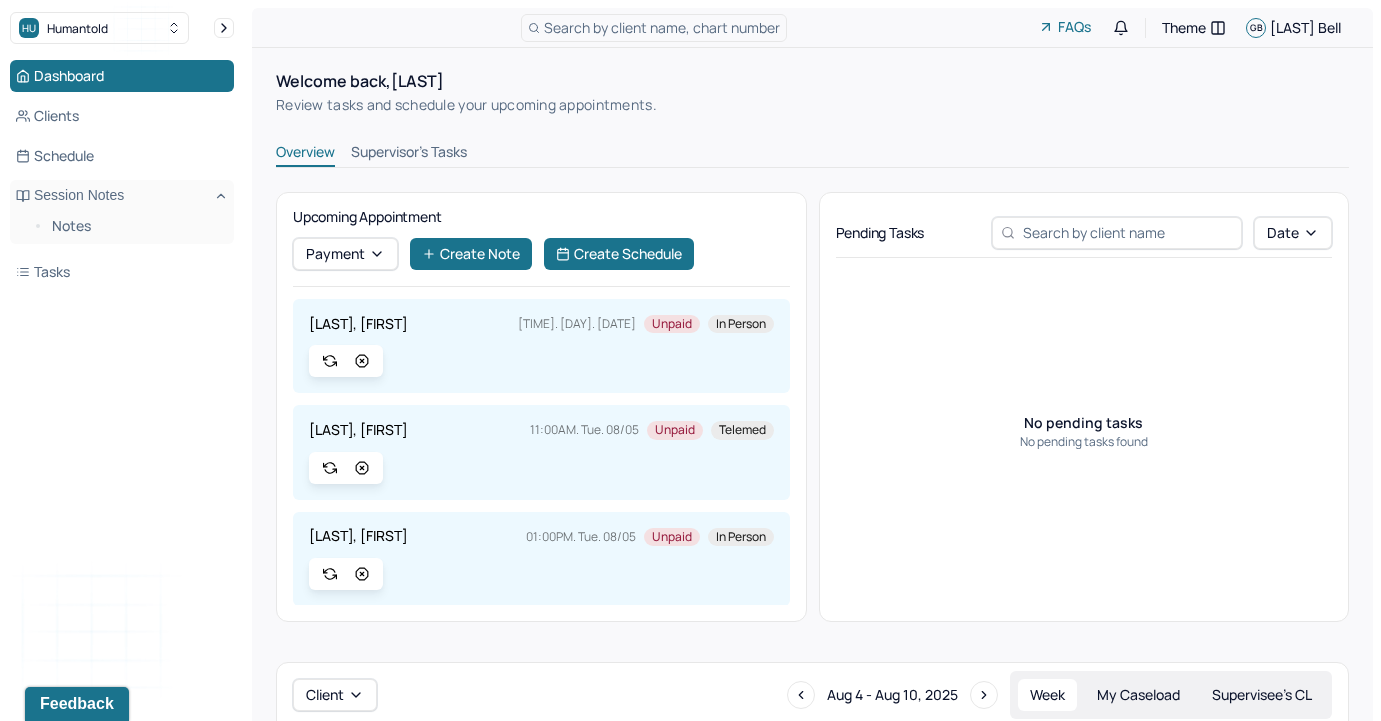 click on "Supervisor's Tasks" at bounding box center [409, 154] 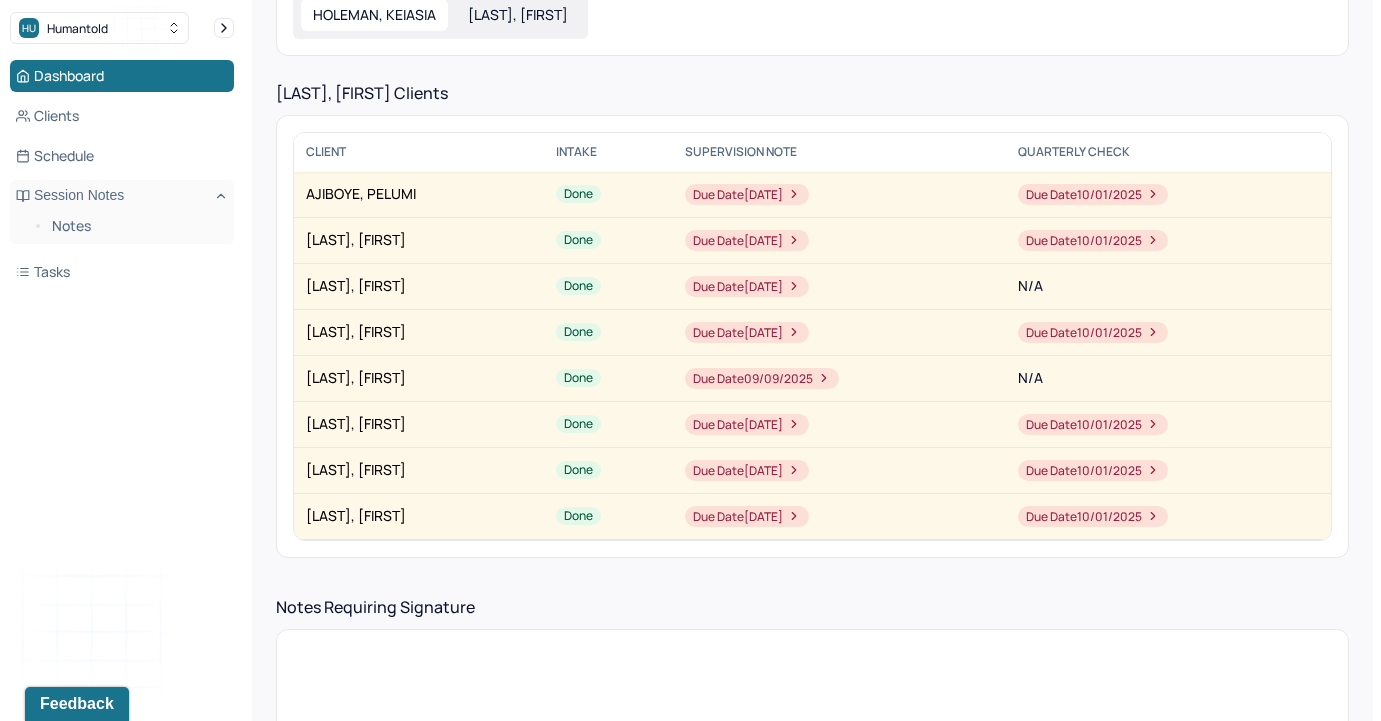 scroll, scrollTop: 0, scrollLeft: 0, axis: both 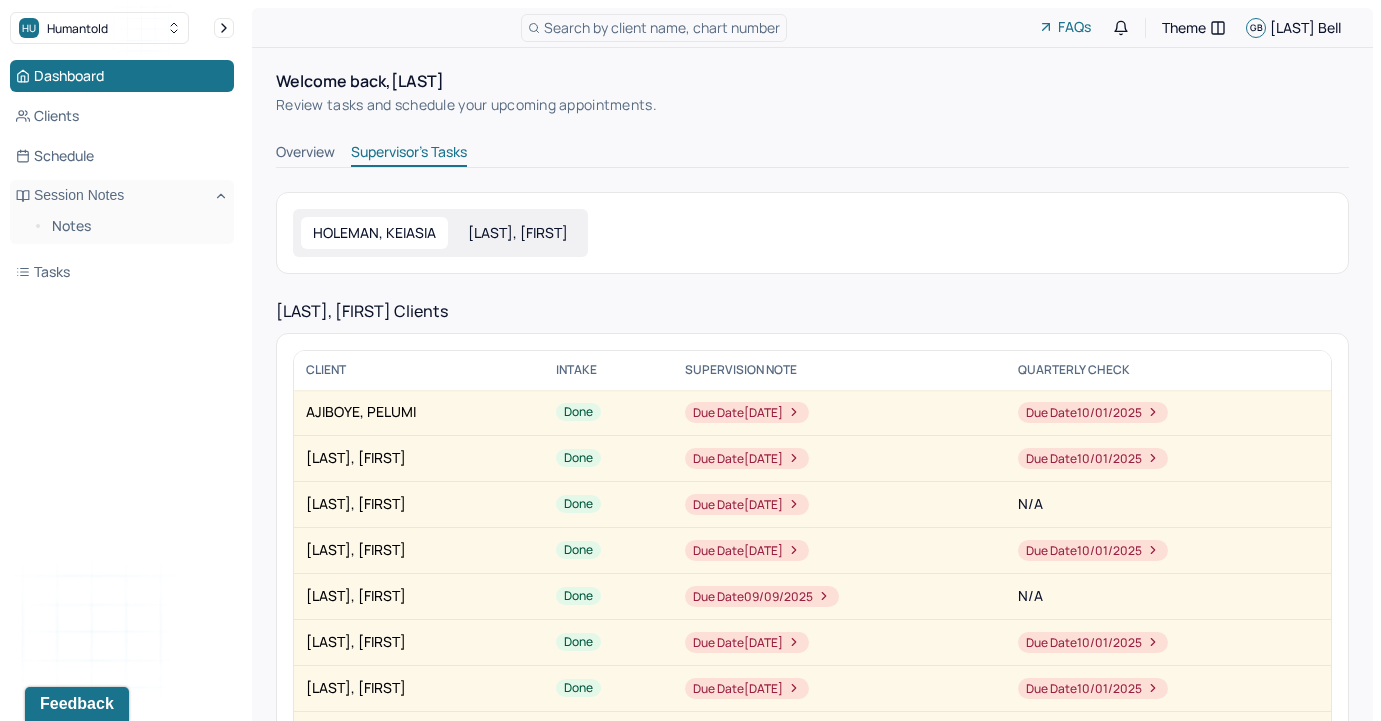 click on "Overview" at bounding box center (305, 154) 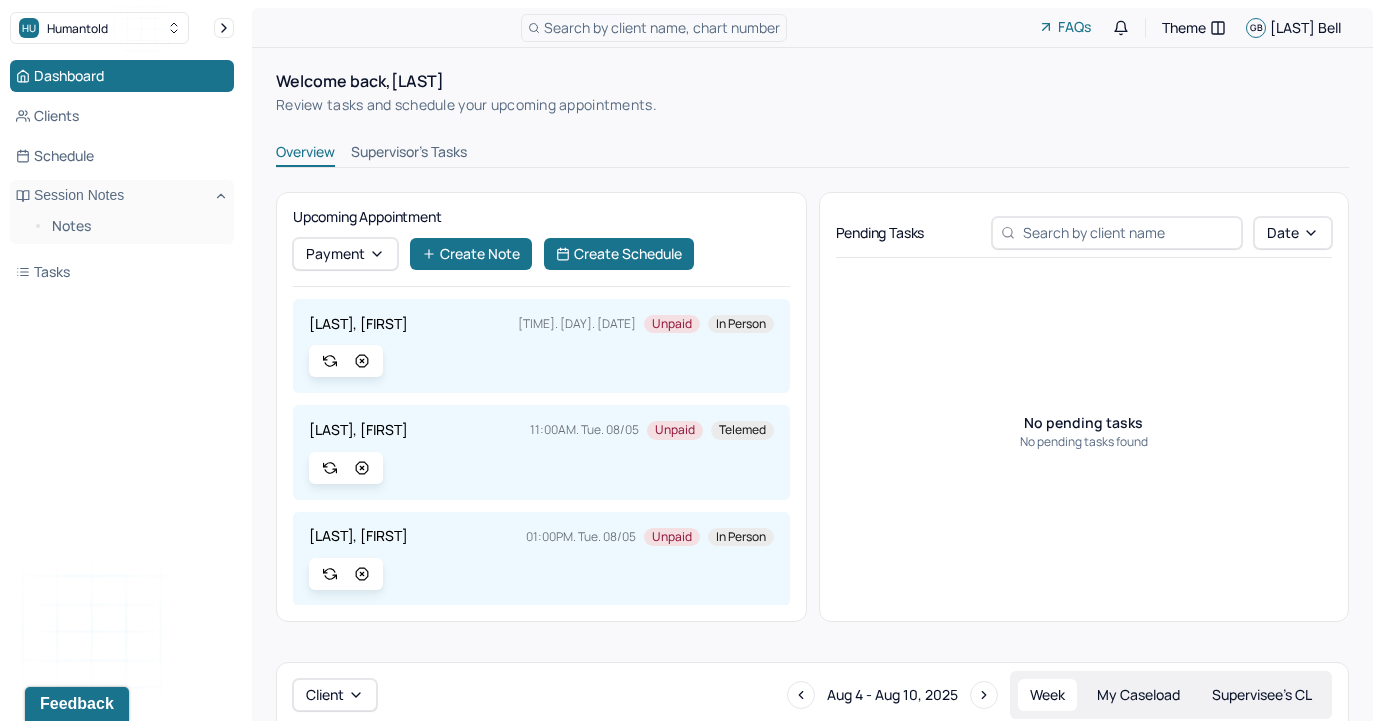 scroll, scrollTop: 12, scrollLeft: 0, axis: vertical 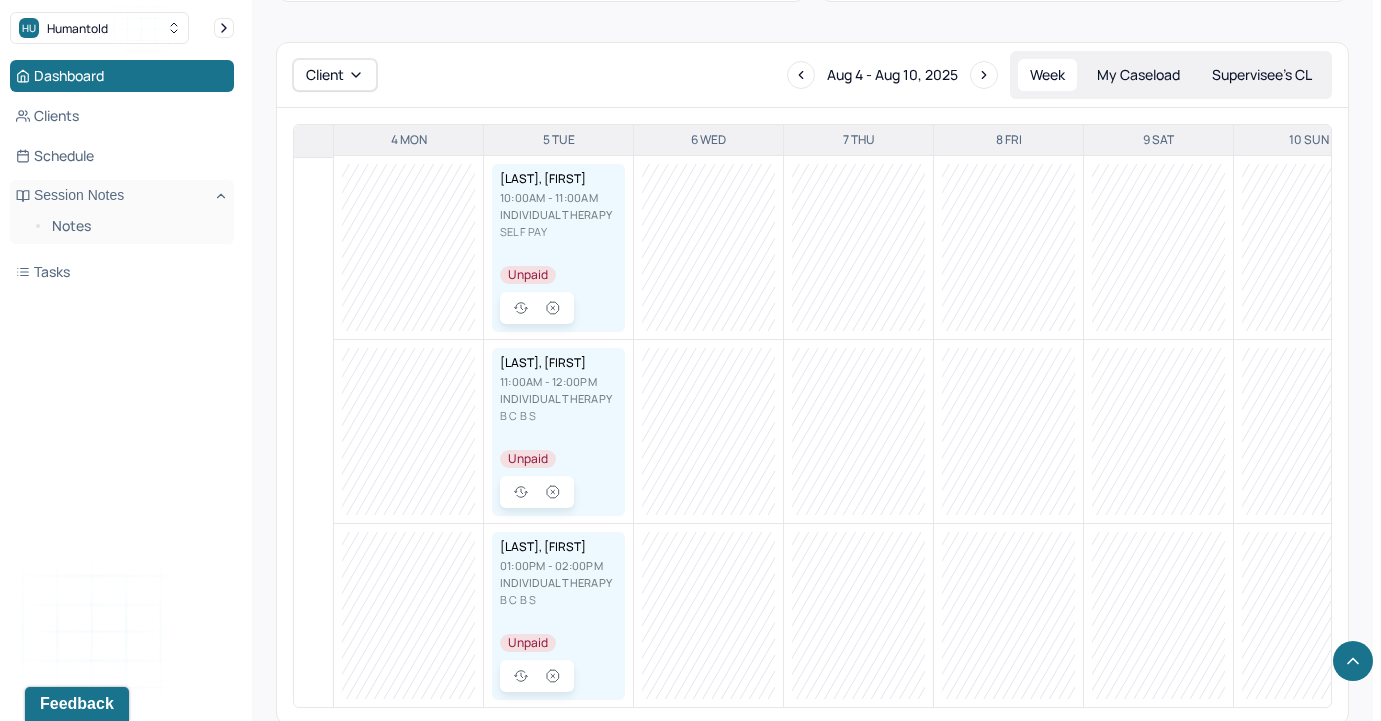 click on "My Caseload" at bounding box center [1138, 75] 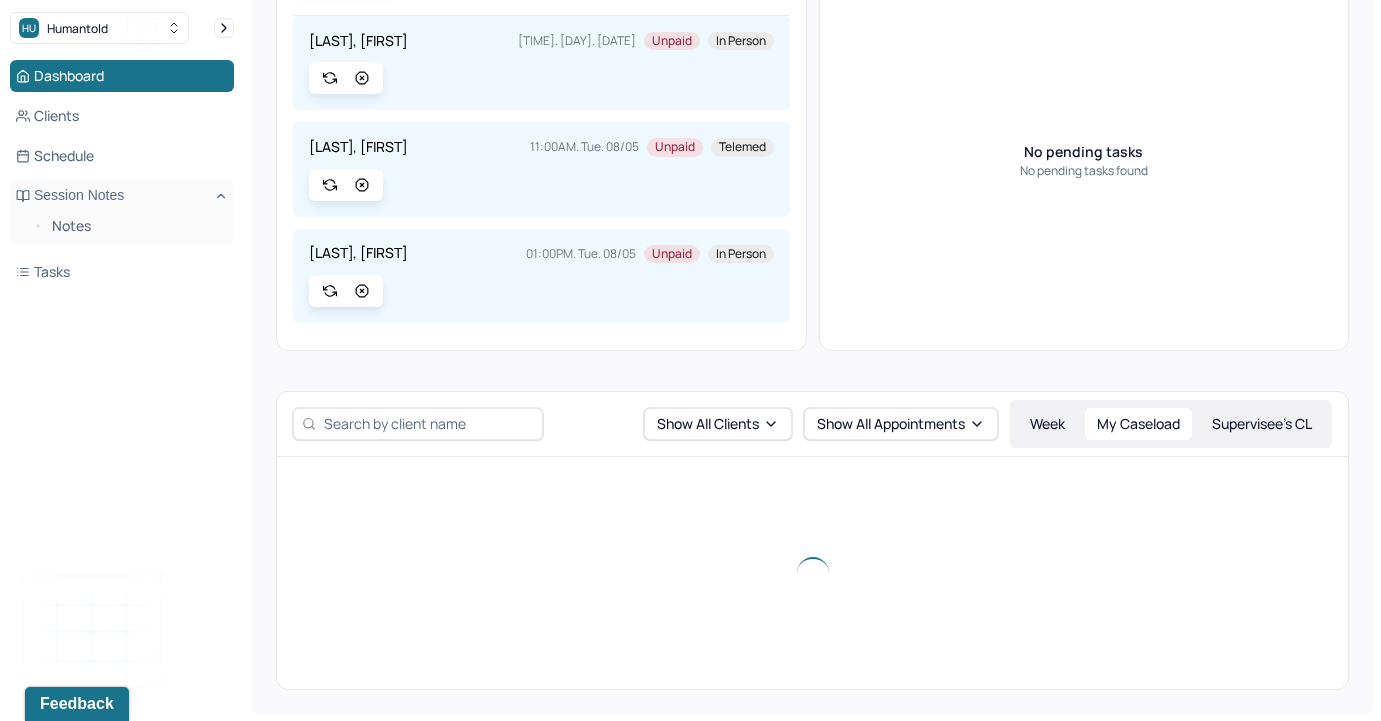 scroll, scrollTop: 620, scrollLeft: 0, axis: vertical 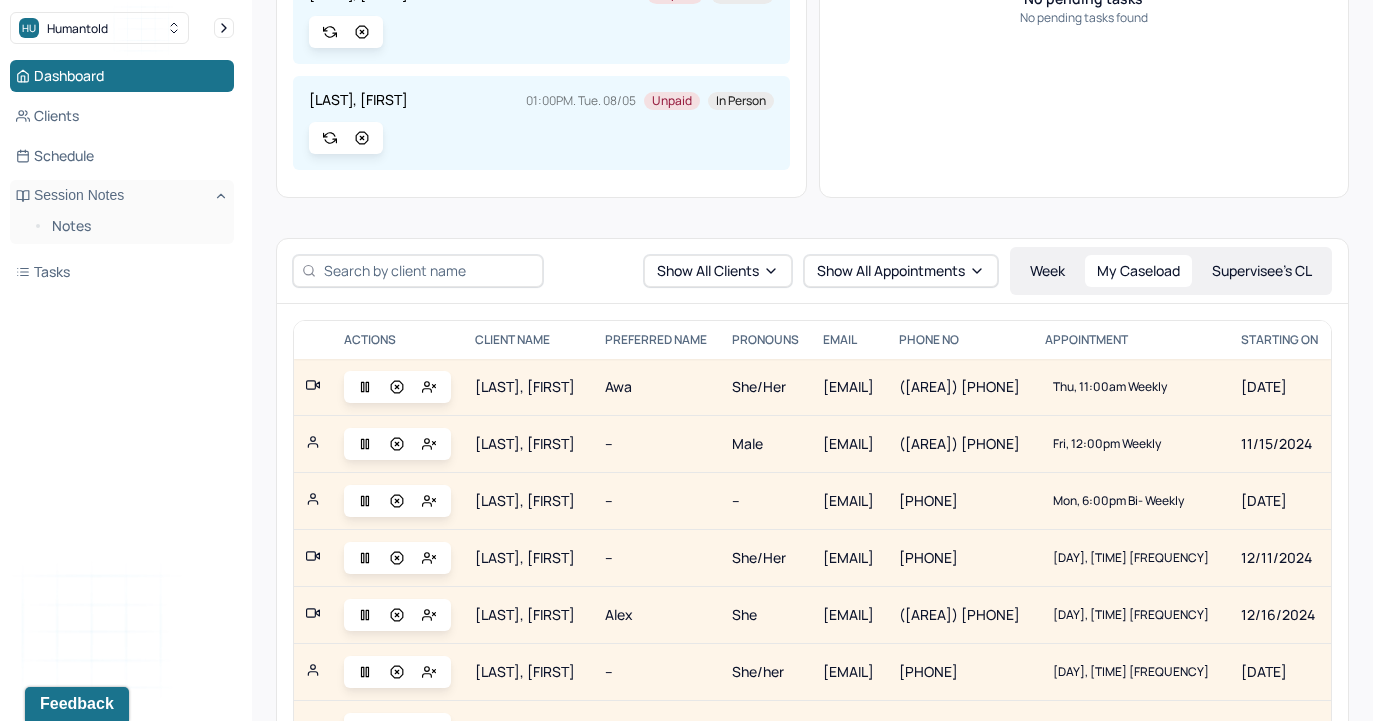 click on "Supervisee’s CL" at bounding box center (1262, 271) 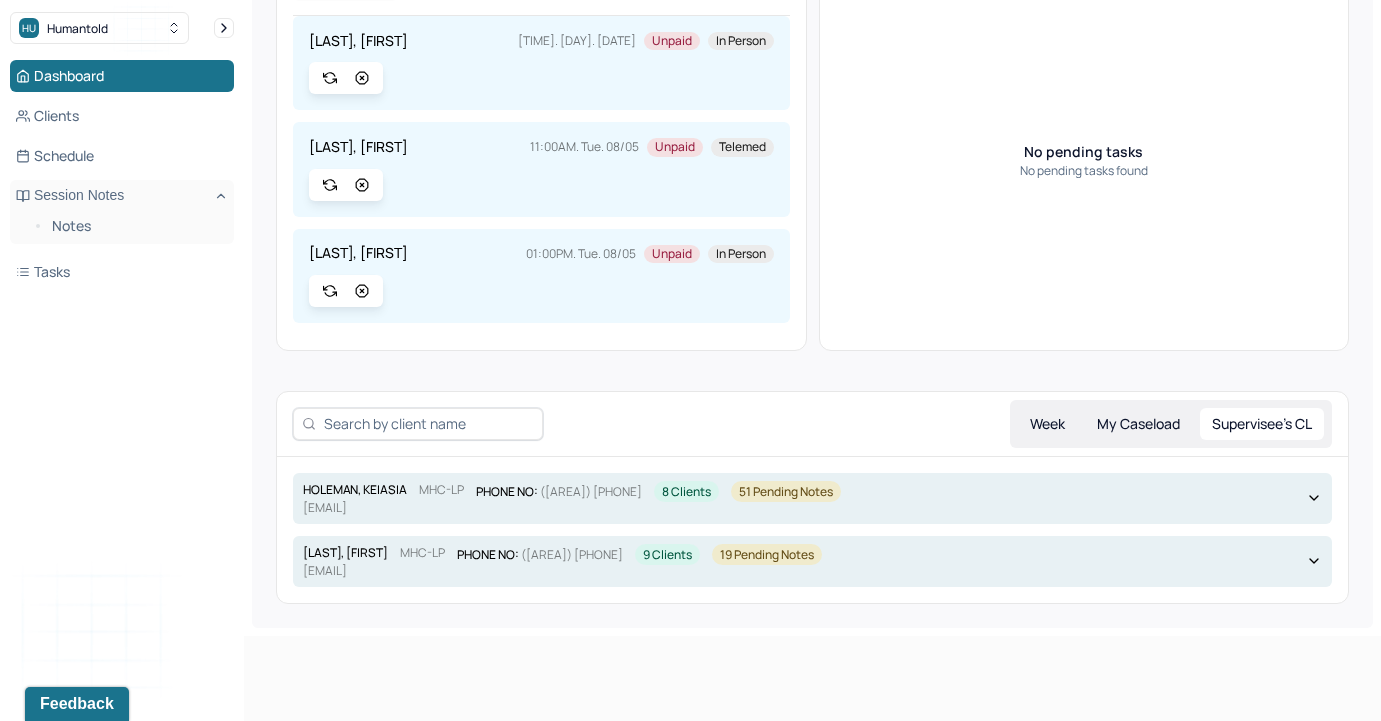 scroll, scrollTop: 184, scrollLeft: 0, axis: vertical 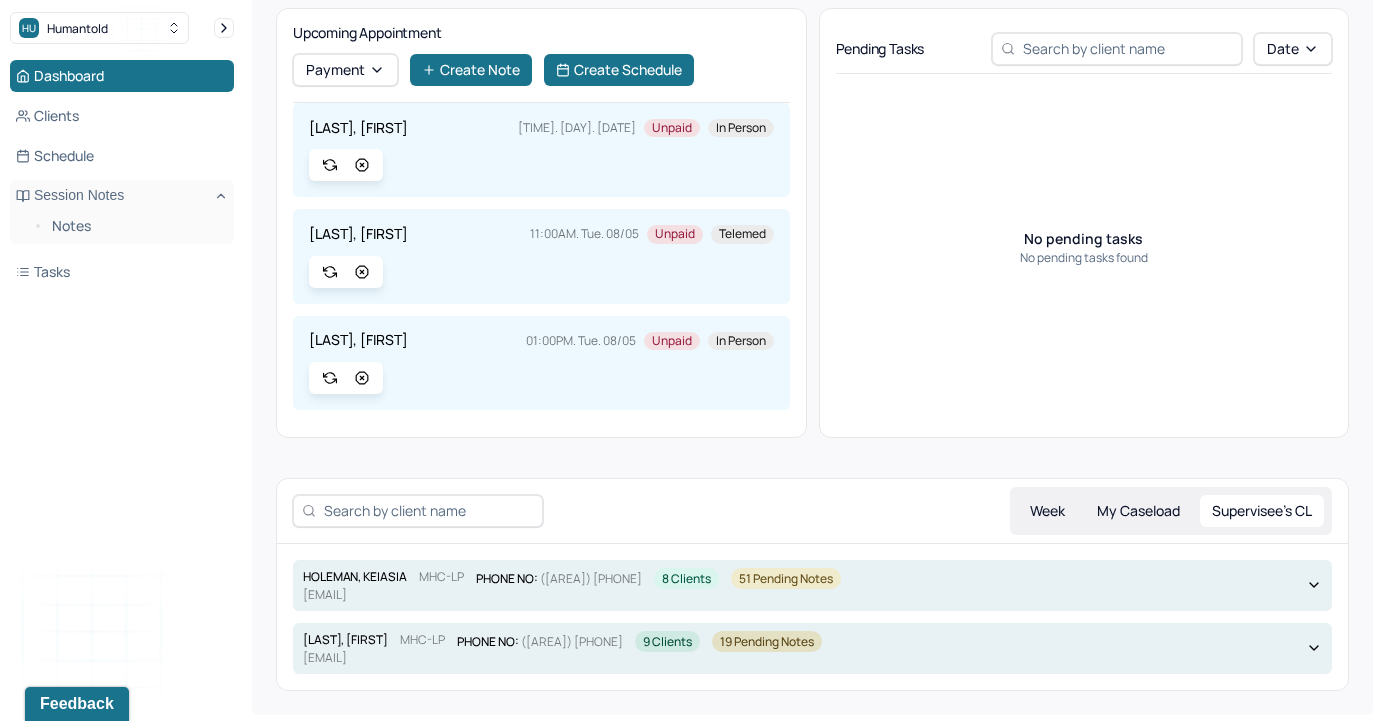 click on "[LAST], [FIRST] [EMAIL] MHC-LP PHONE NO: [PHONE] 9 Clients 19 Pending Notes" at bounding box center (800, 648) 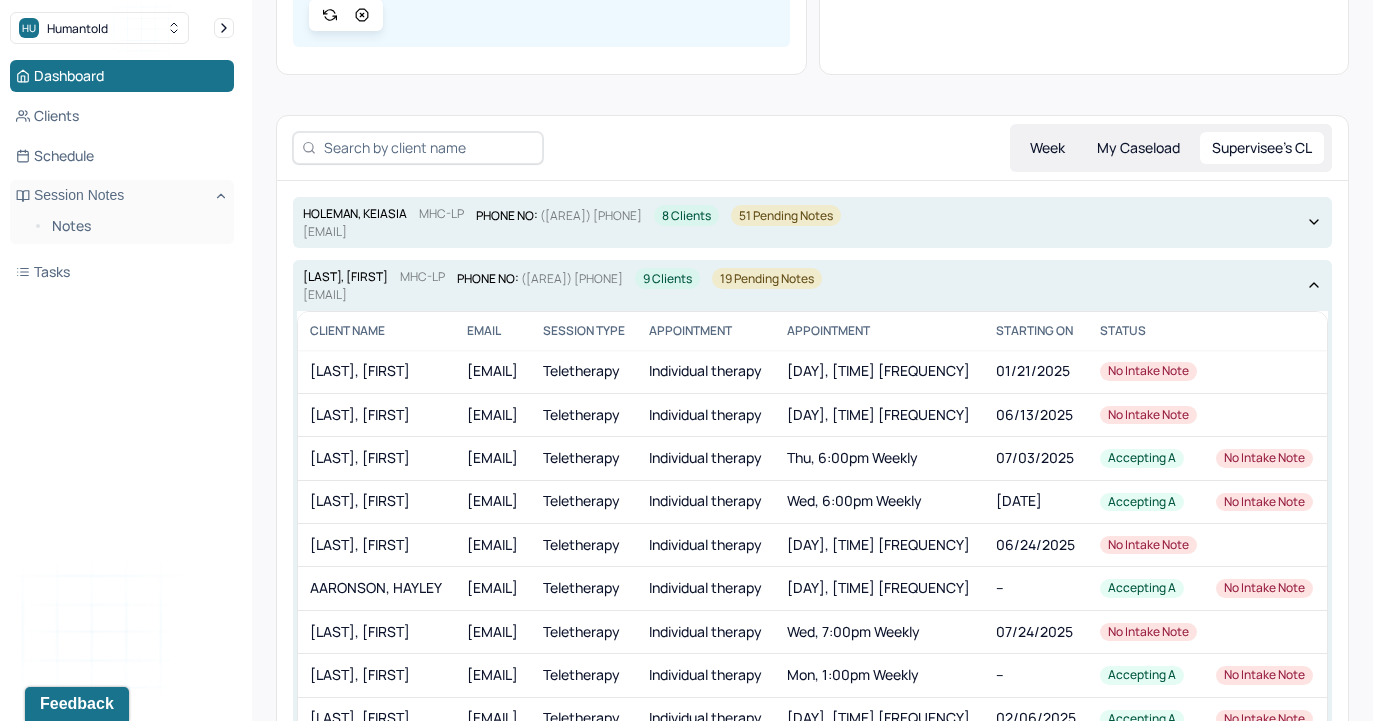 scroll, scrollTop: 560, scrollLeft: 0, axis: vertical 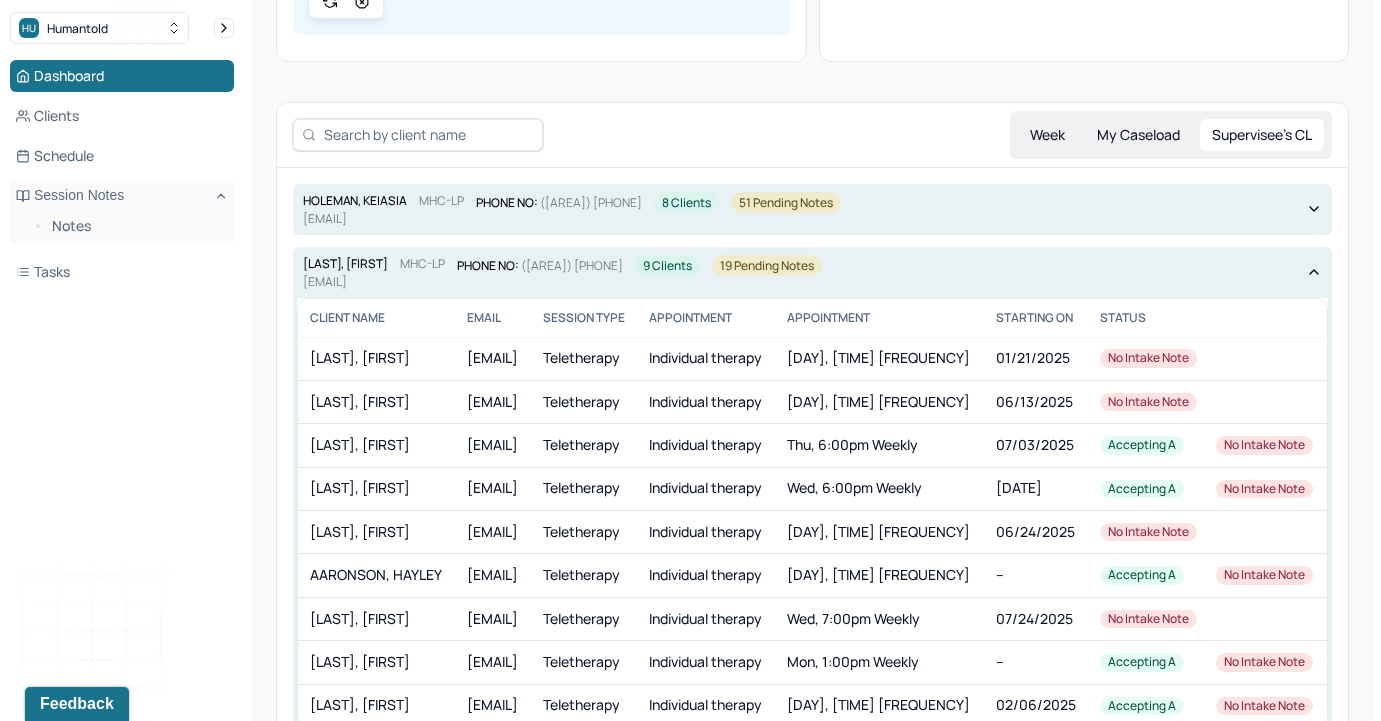 click on "Accepting A" at bounding box center (1142, 445) 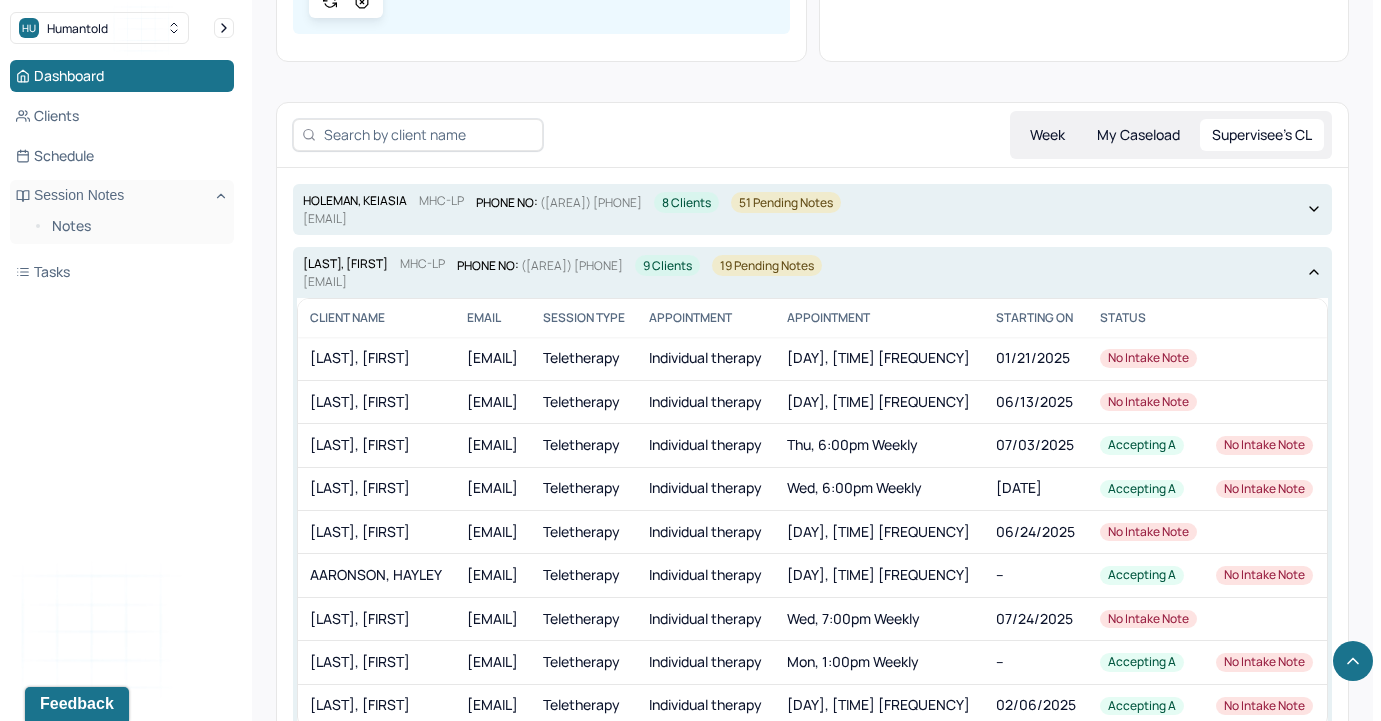 scroll, scrollTop: 623, scrollLeft: 0, axis: vertical 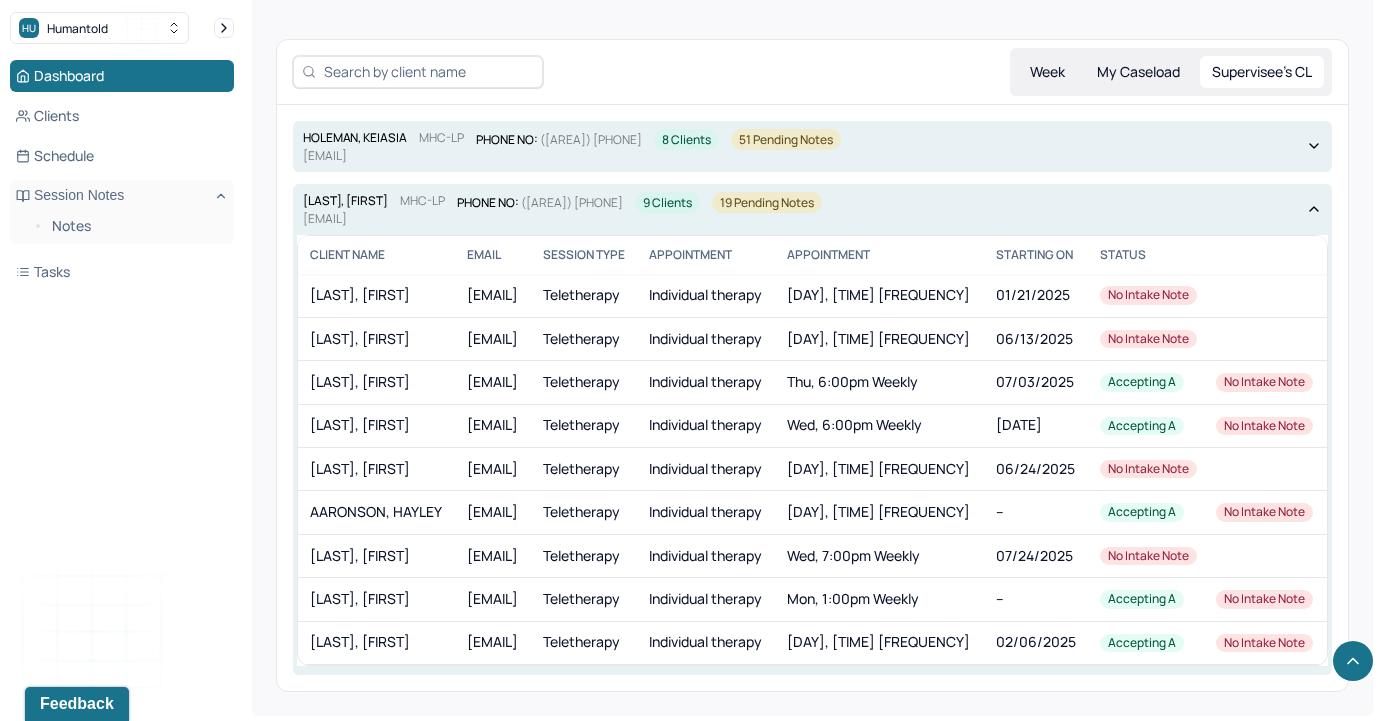 click on "[LAST], [FIRST]" at bounding box center [376, 382] 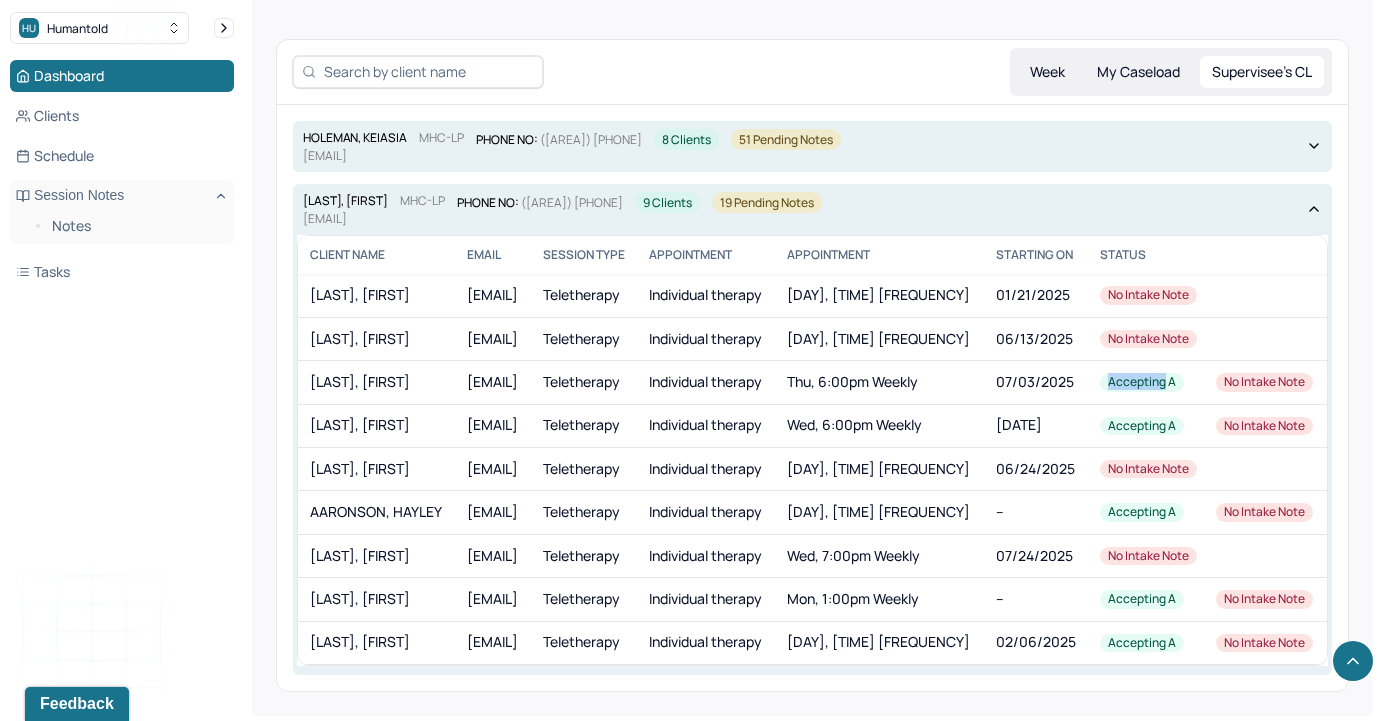 click on "Accepting A" at bounding box center [1142, 382] 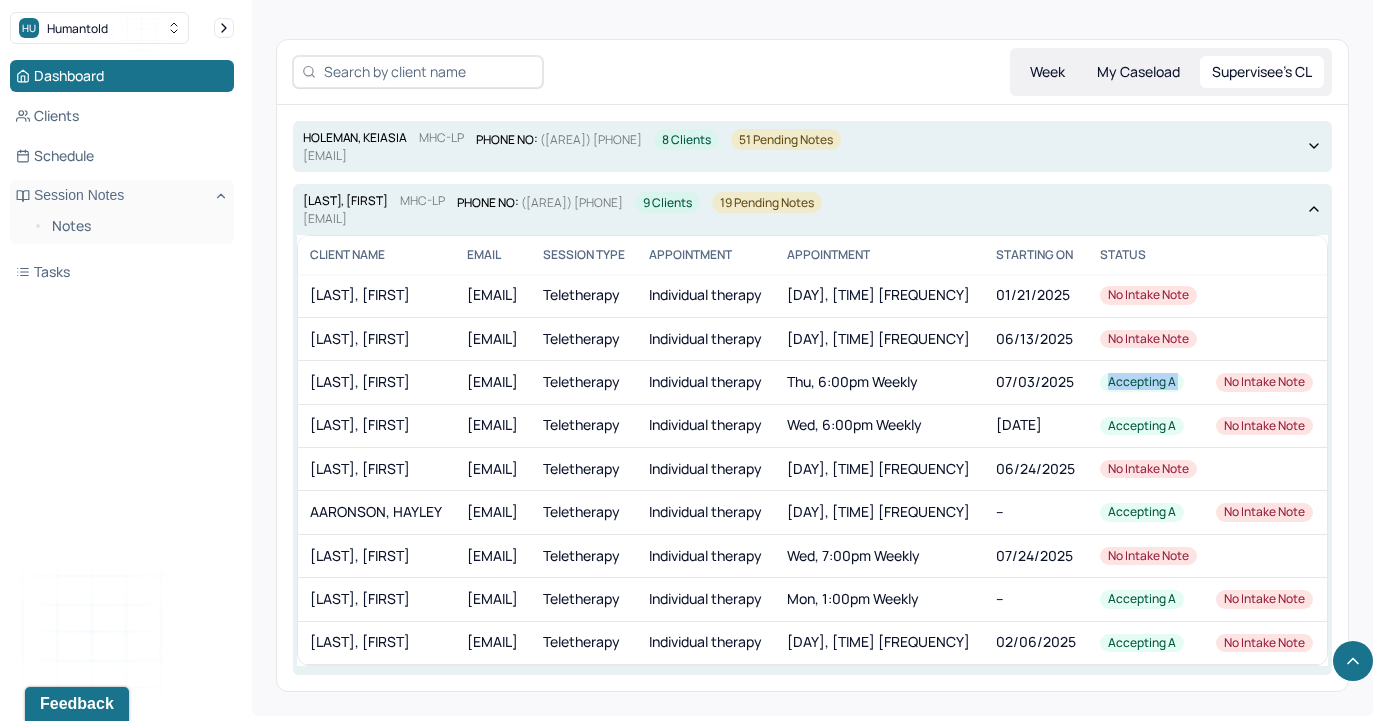 click on "Accepting A" at bounding box center (1142, 382) 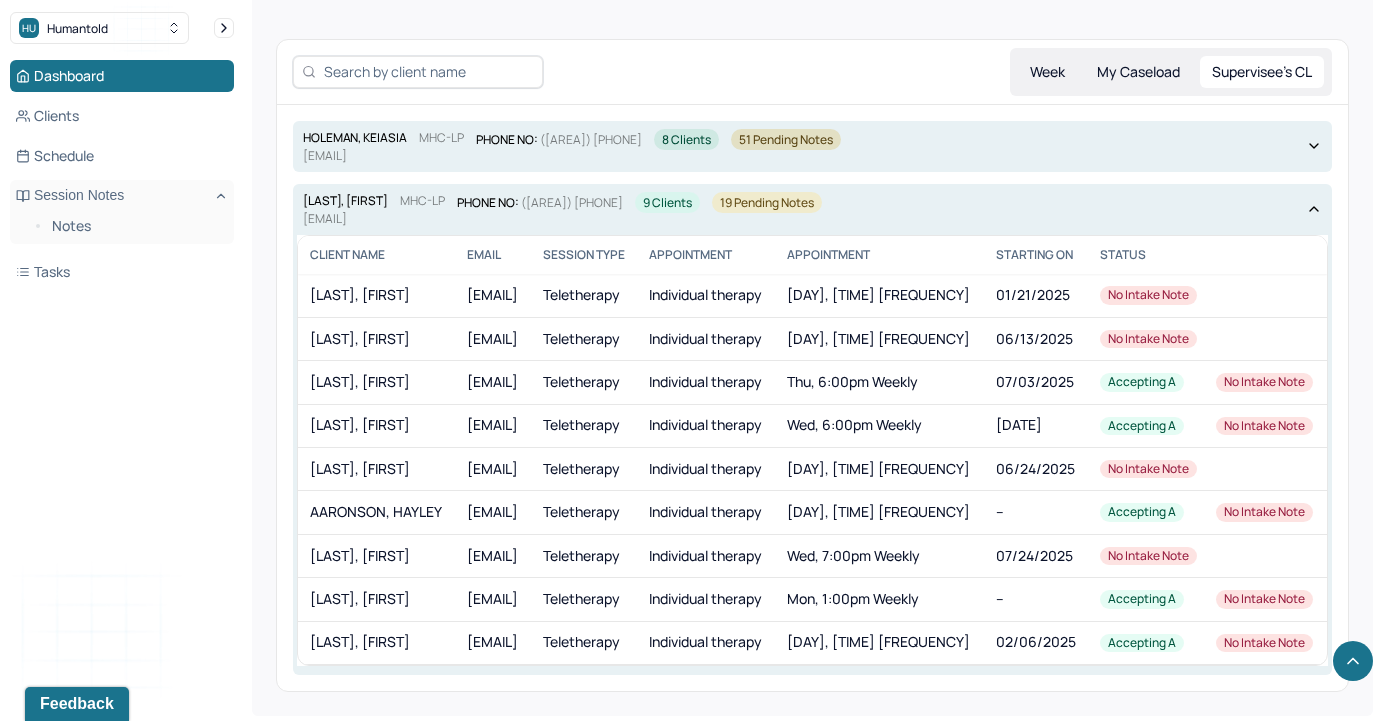 click on "[LAST], [FIRST] [EMAIL] PHONE NO: [PHONE] [NUMBER] Clients [NUMBER] Pending Notes" at bounding box center [800, 146] 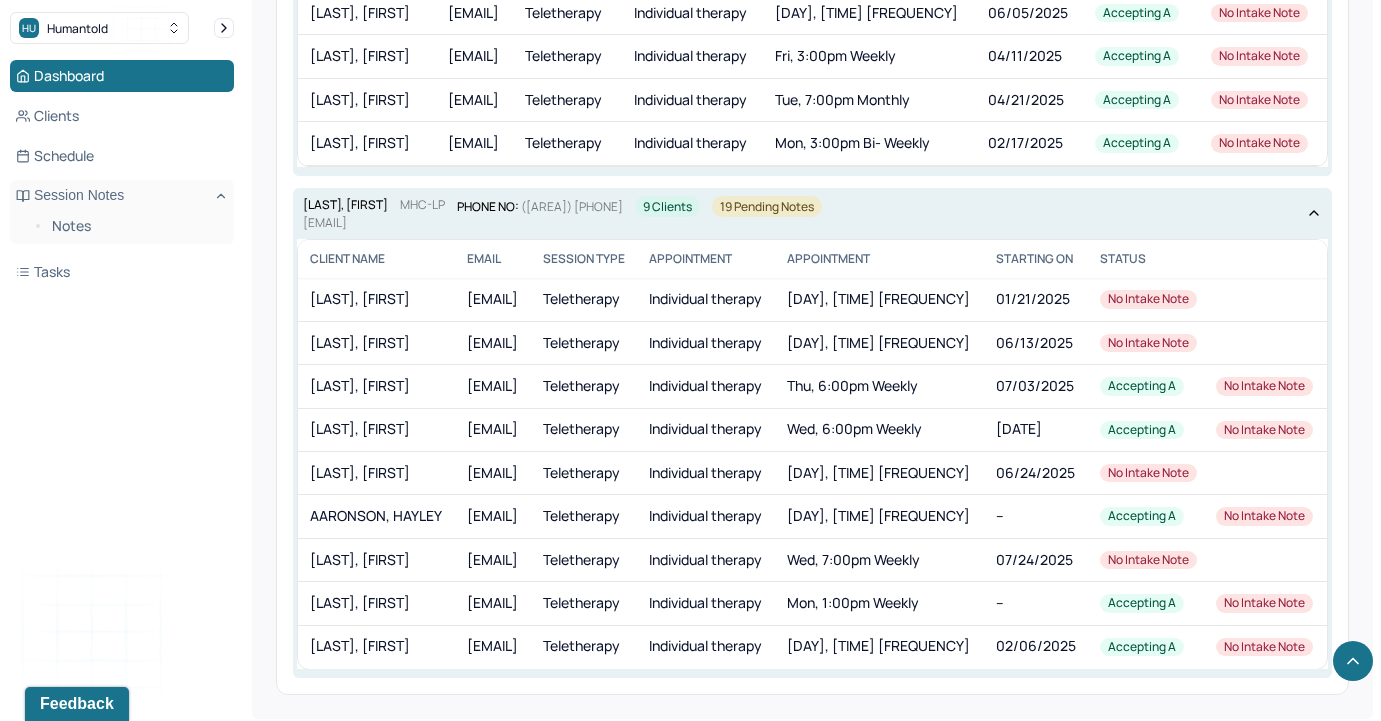 scroll, scrollTop: 1018, scrollLeft: 0, axis: vertical 